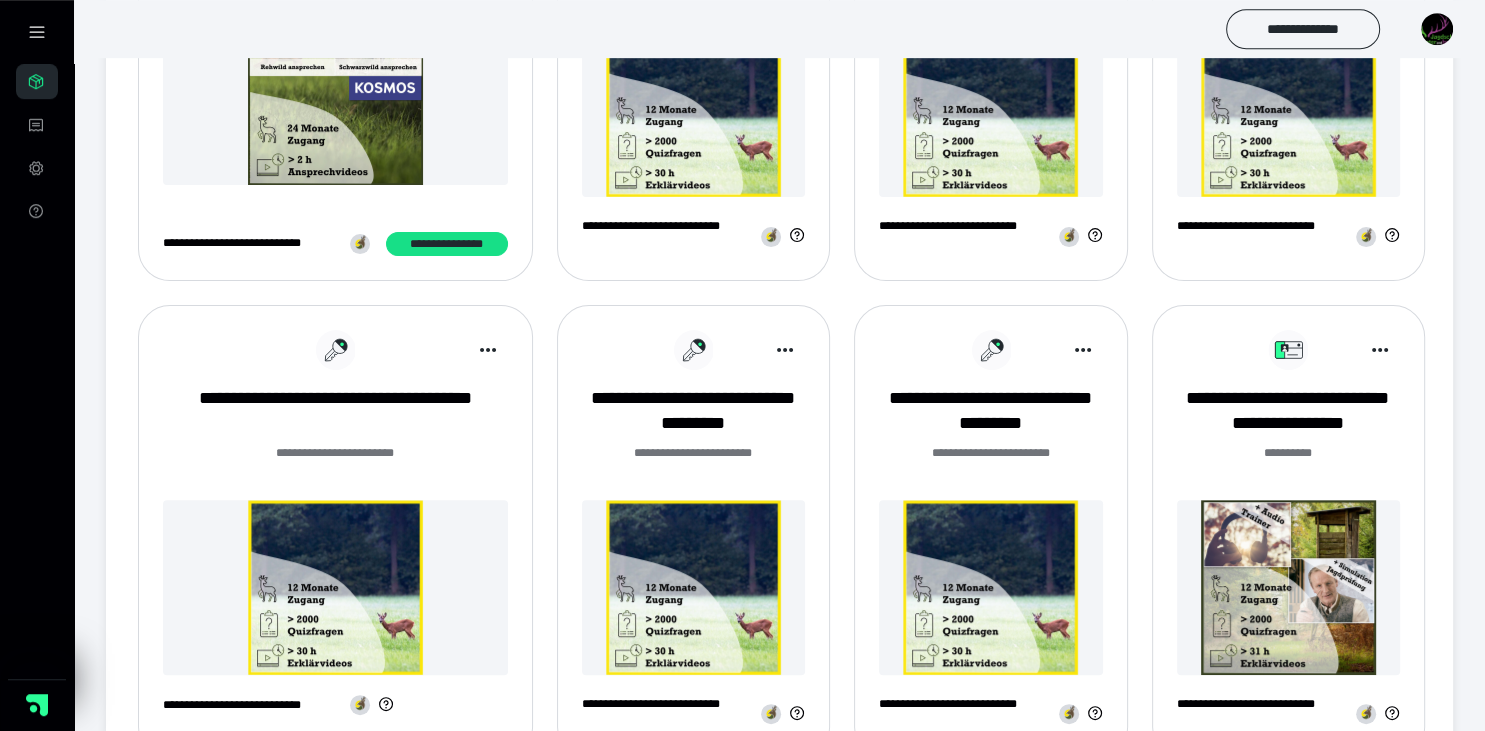 scroll, scrollTop: 528, scrollLeft: 0, axis: vertical 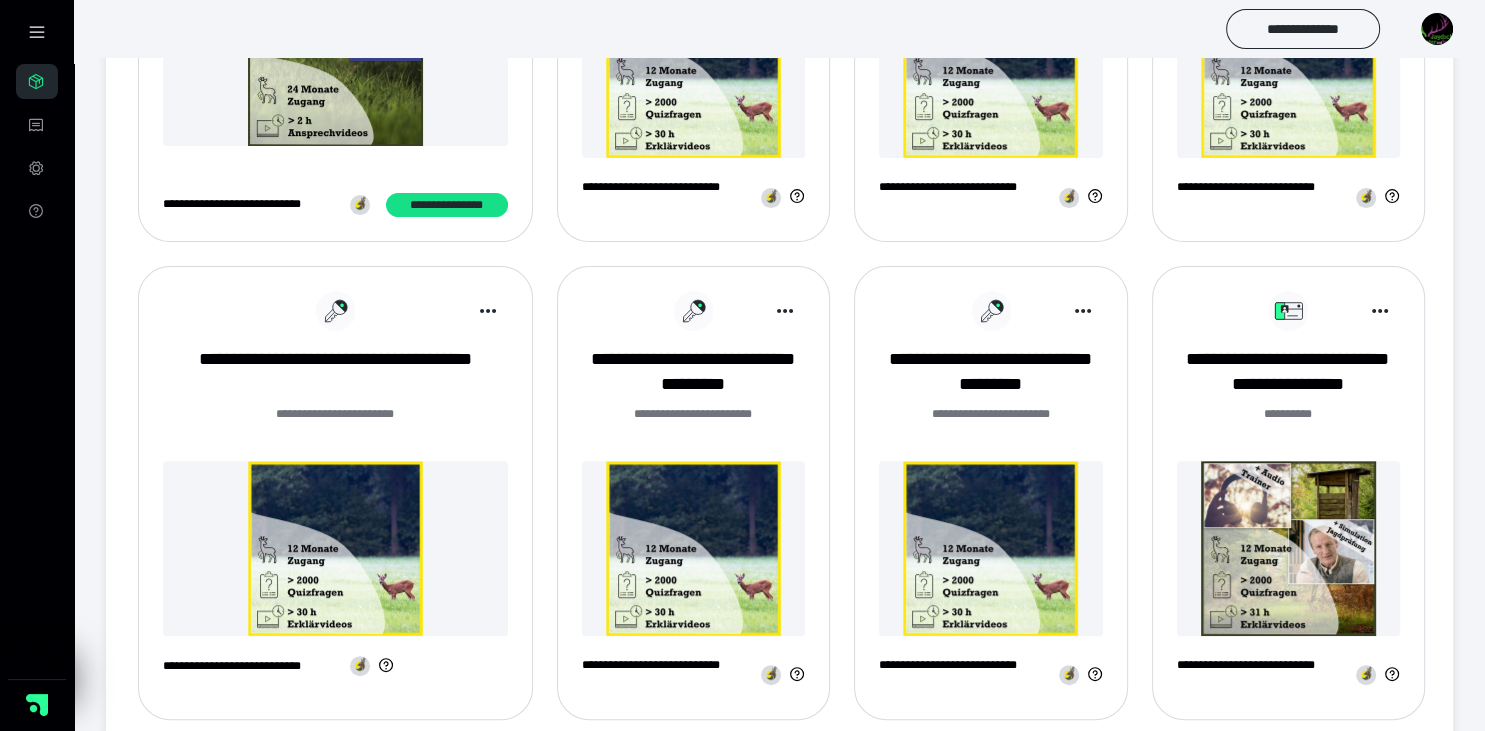click at bounding box center [1288, 548] 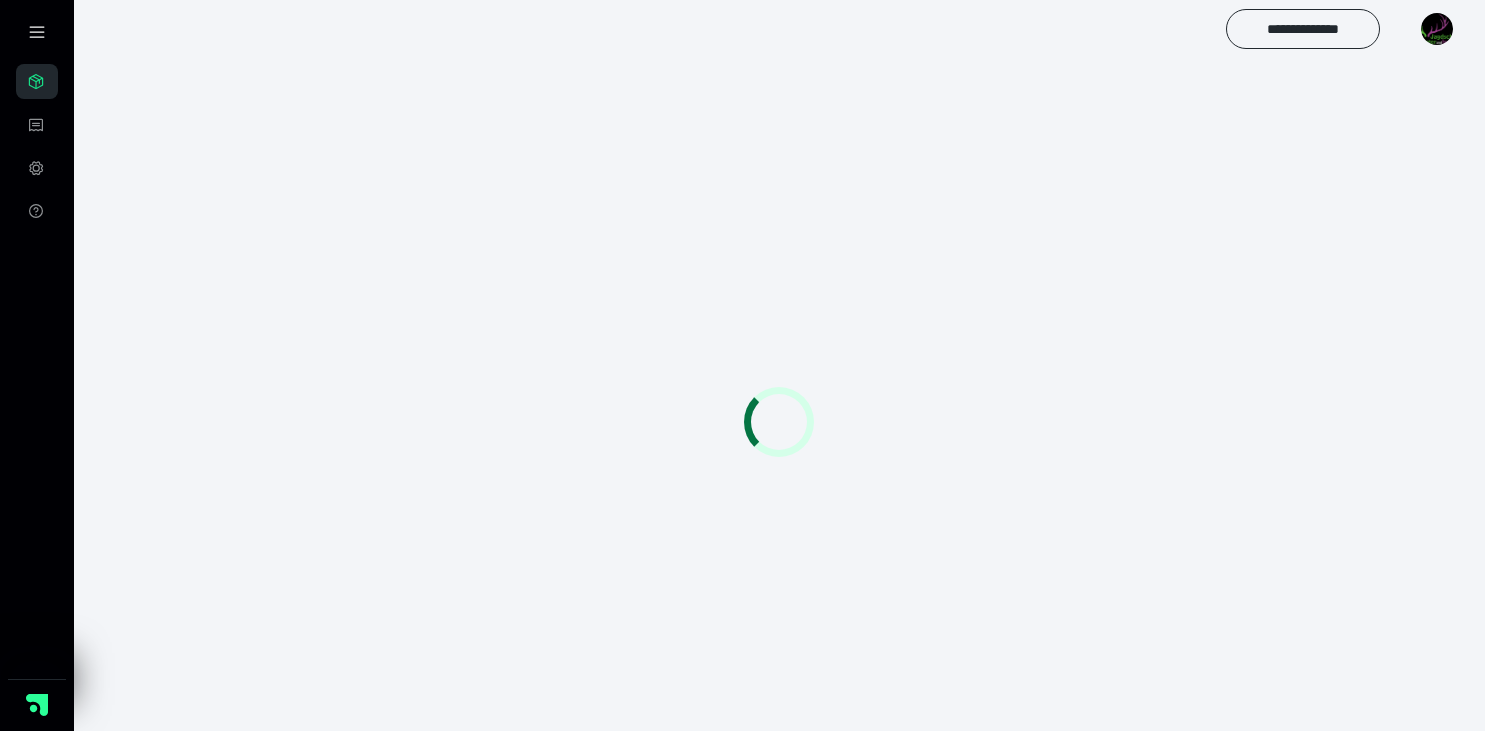 scroll, scrollTop: 0, scrollLeft: 0, axis: both 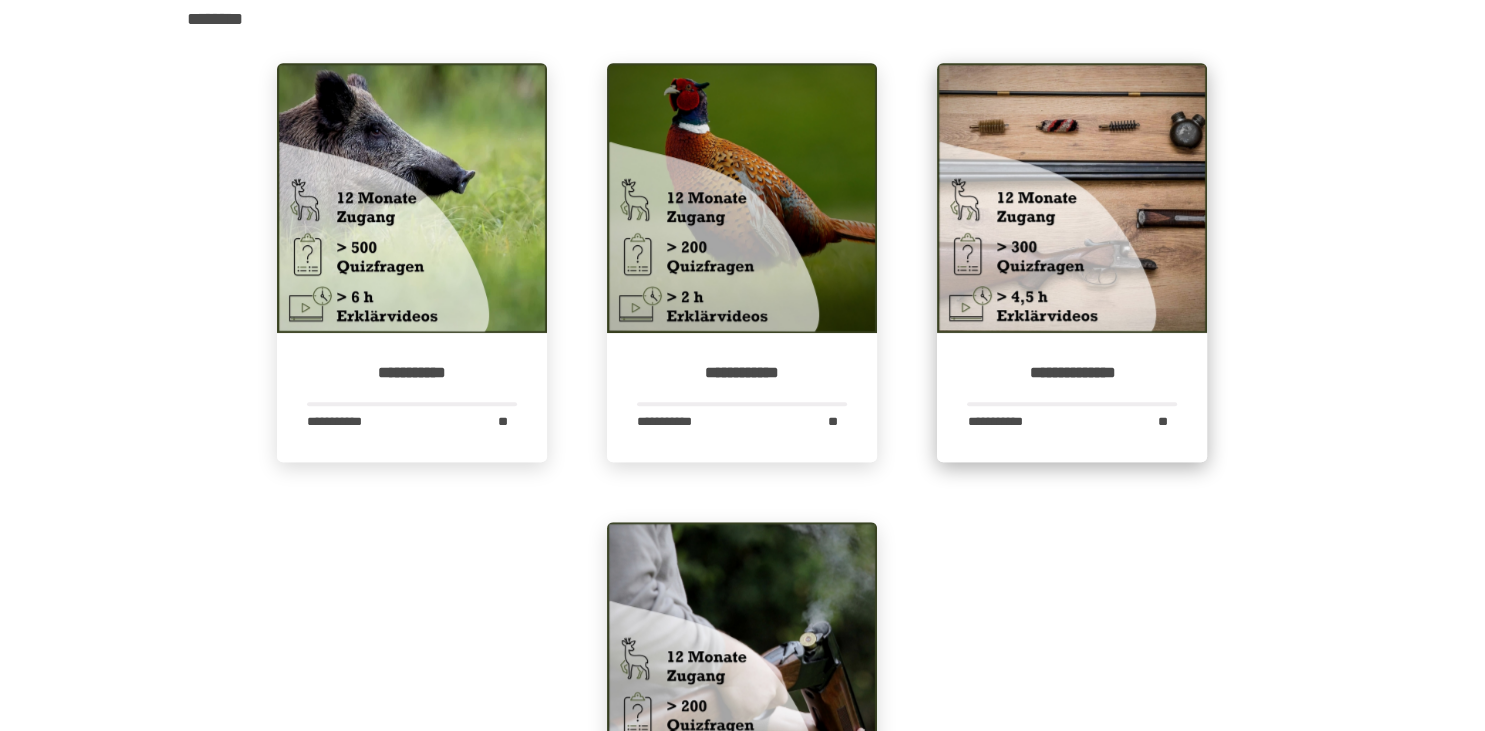 click at bounding box center [1072, 198] 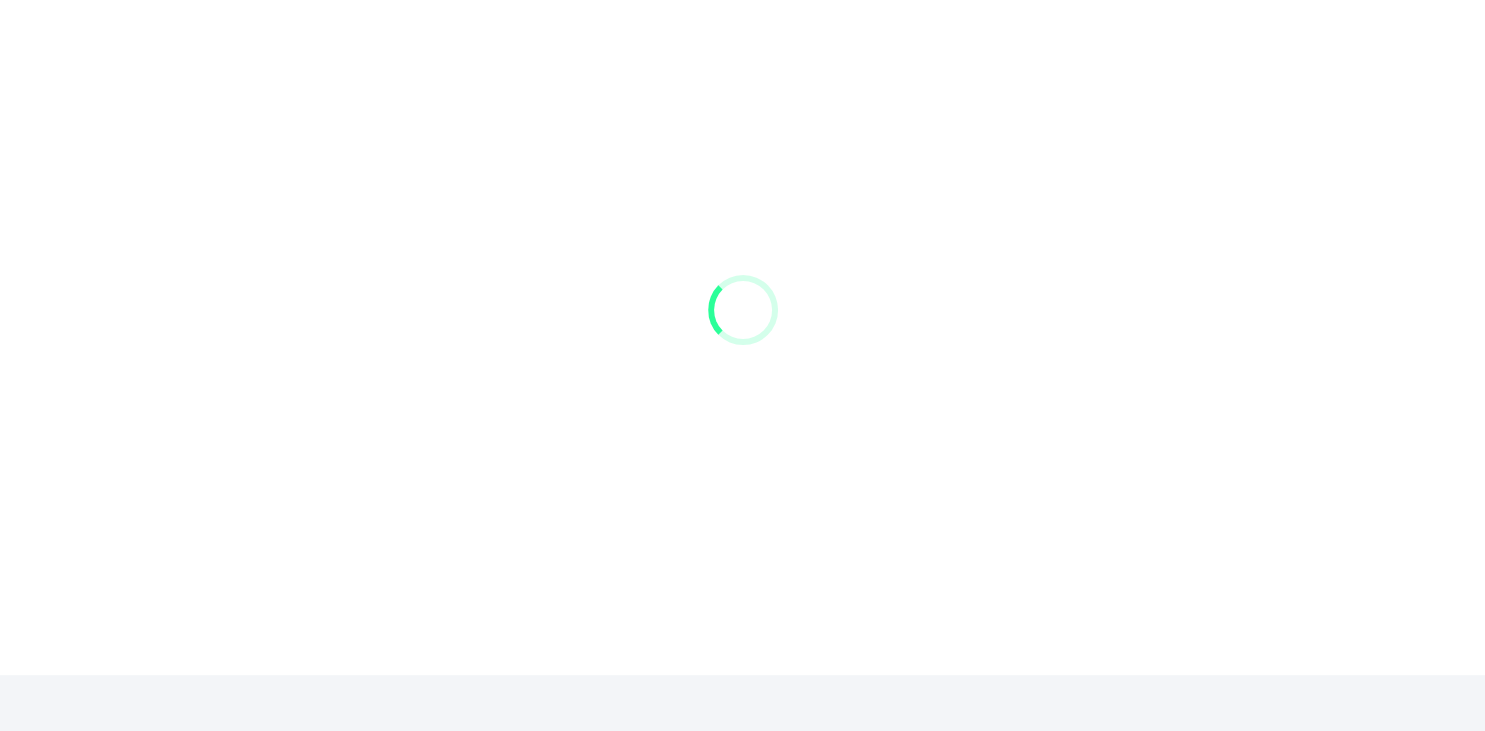 scroll, scrollTop: 0, scrollLeft: 0, axis: both 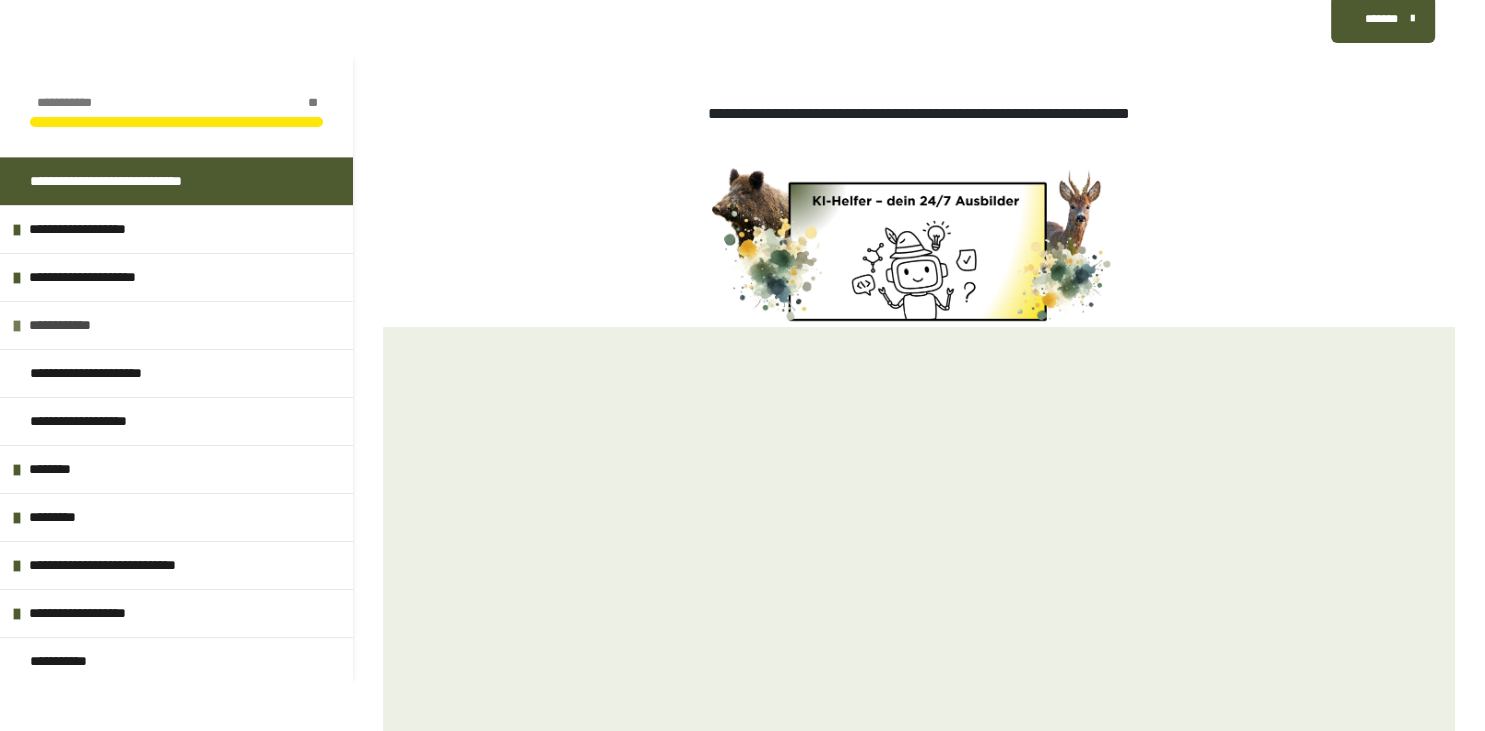 click at bounding box center (17, 326) 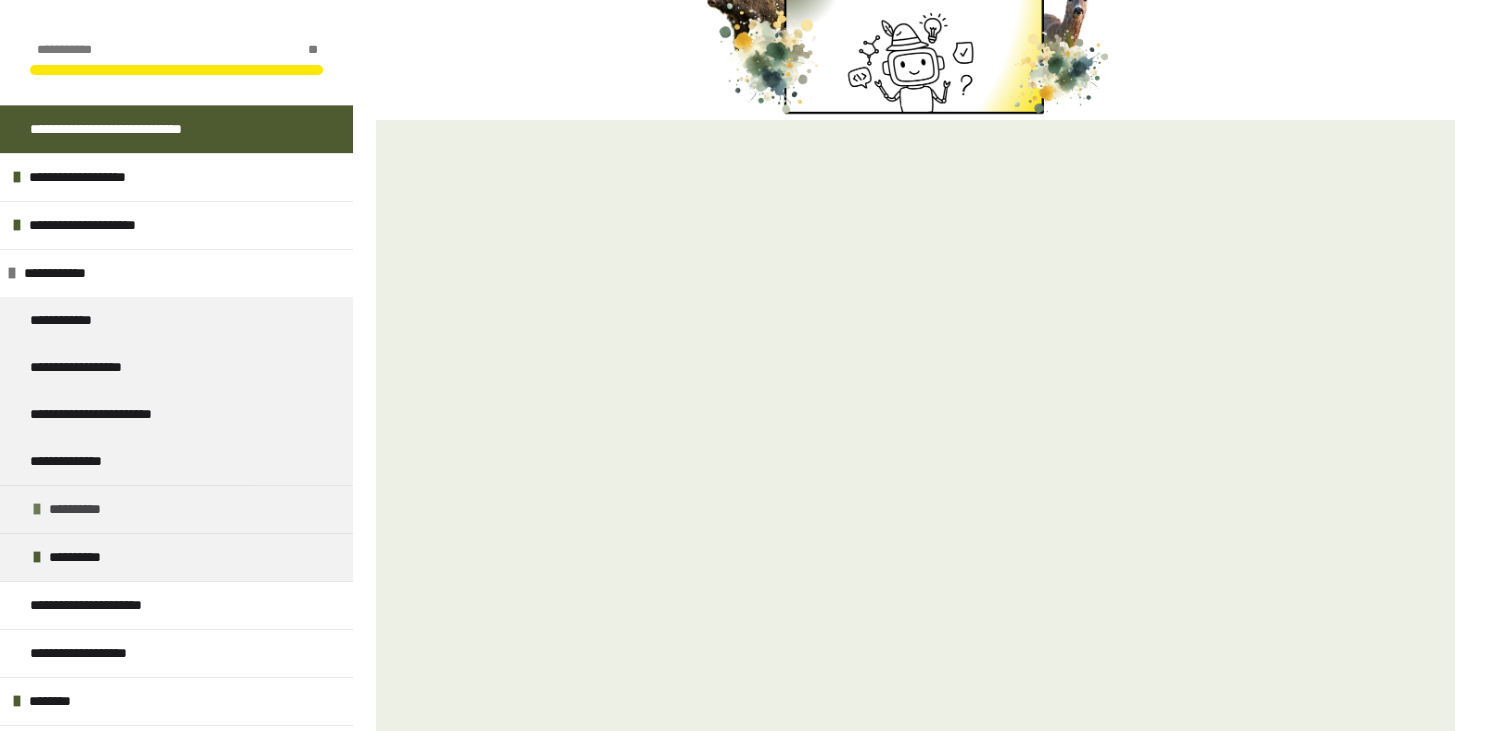 scroll, scrollTop: 528, scrollLeft: 0, axis: vertical 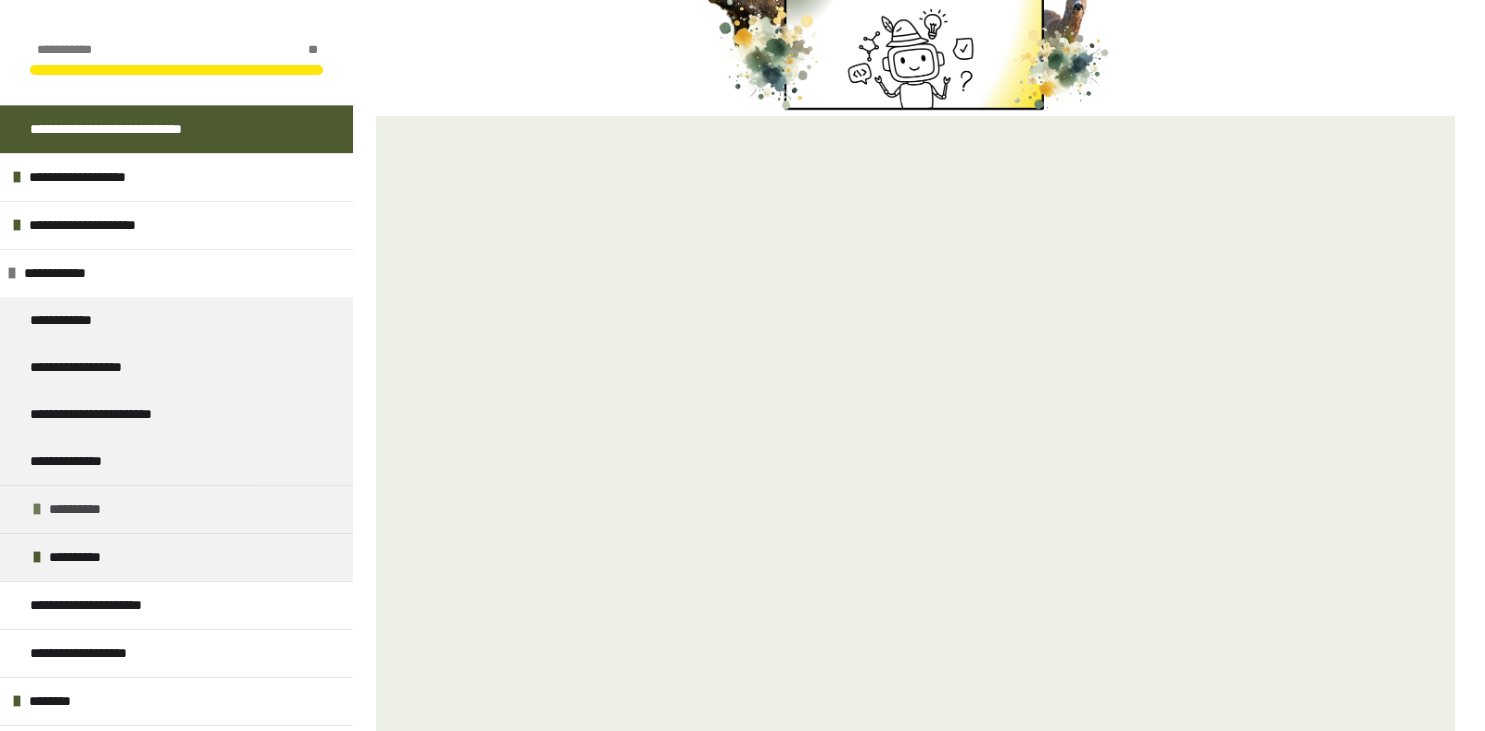 click at bounding box center (37, 509) 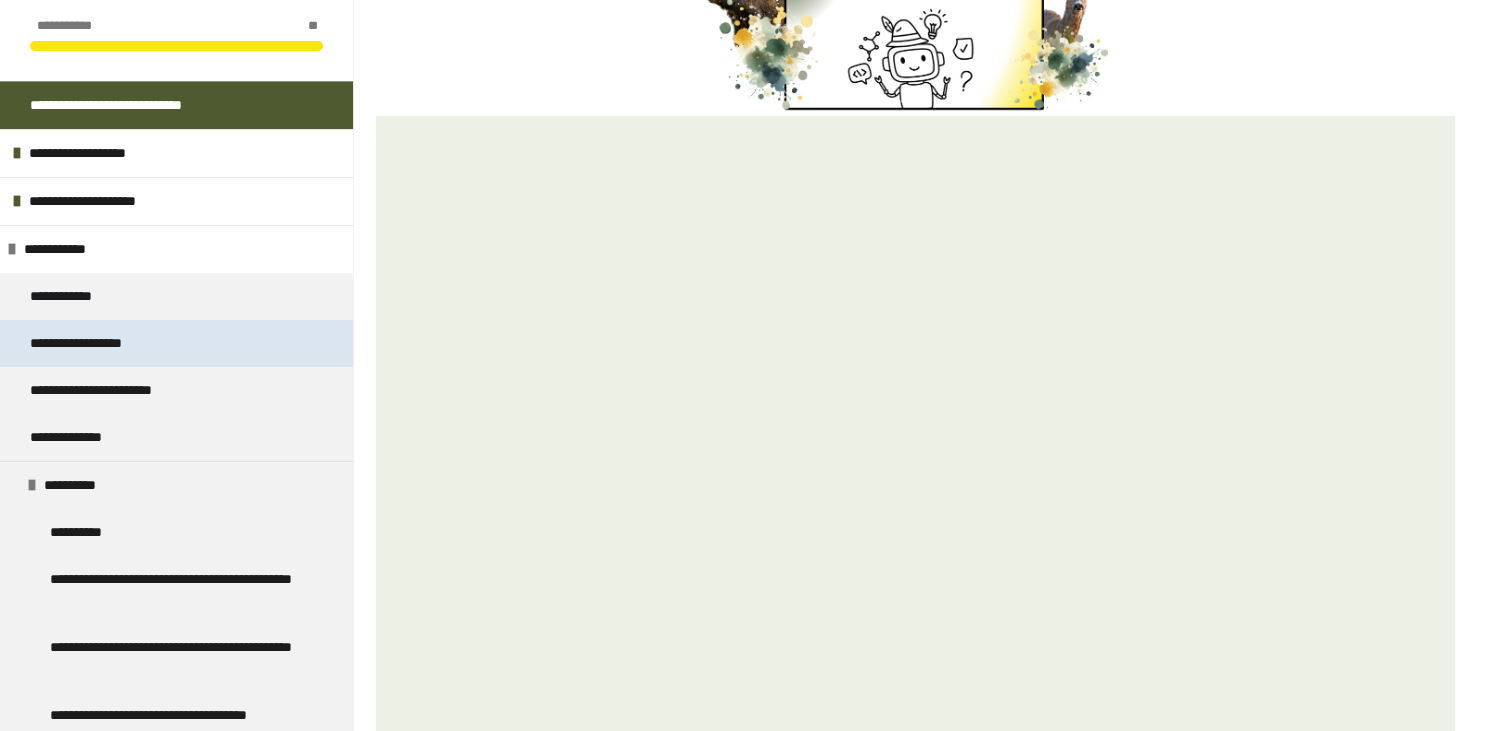 scroll, scrollTop: 0, scrollLeft: 0, axis: both 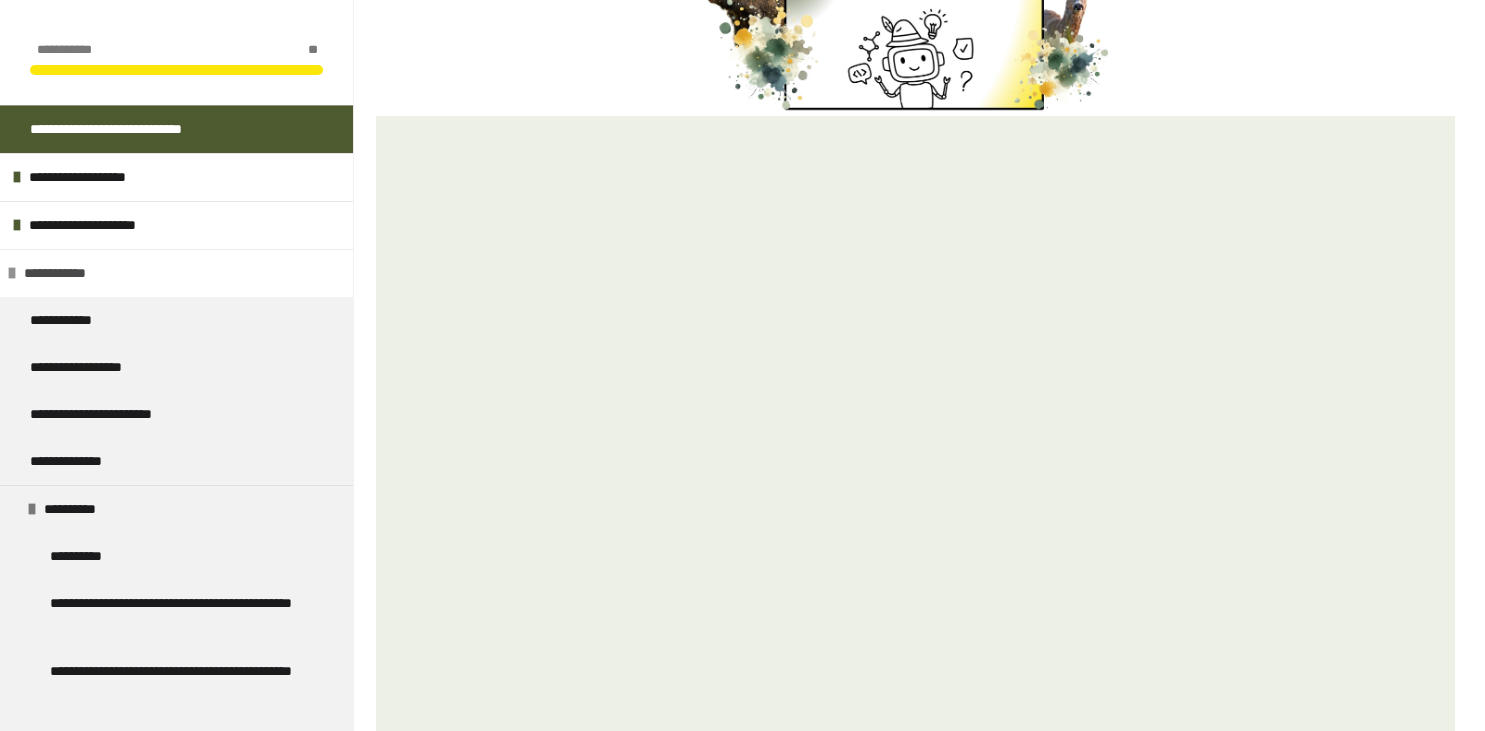 click at bounding box center [12, 273] 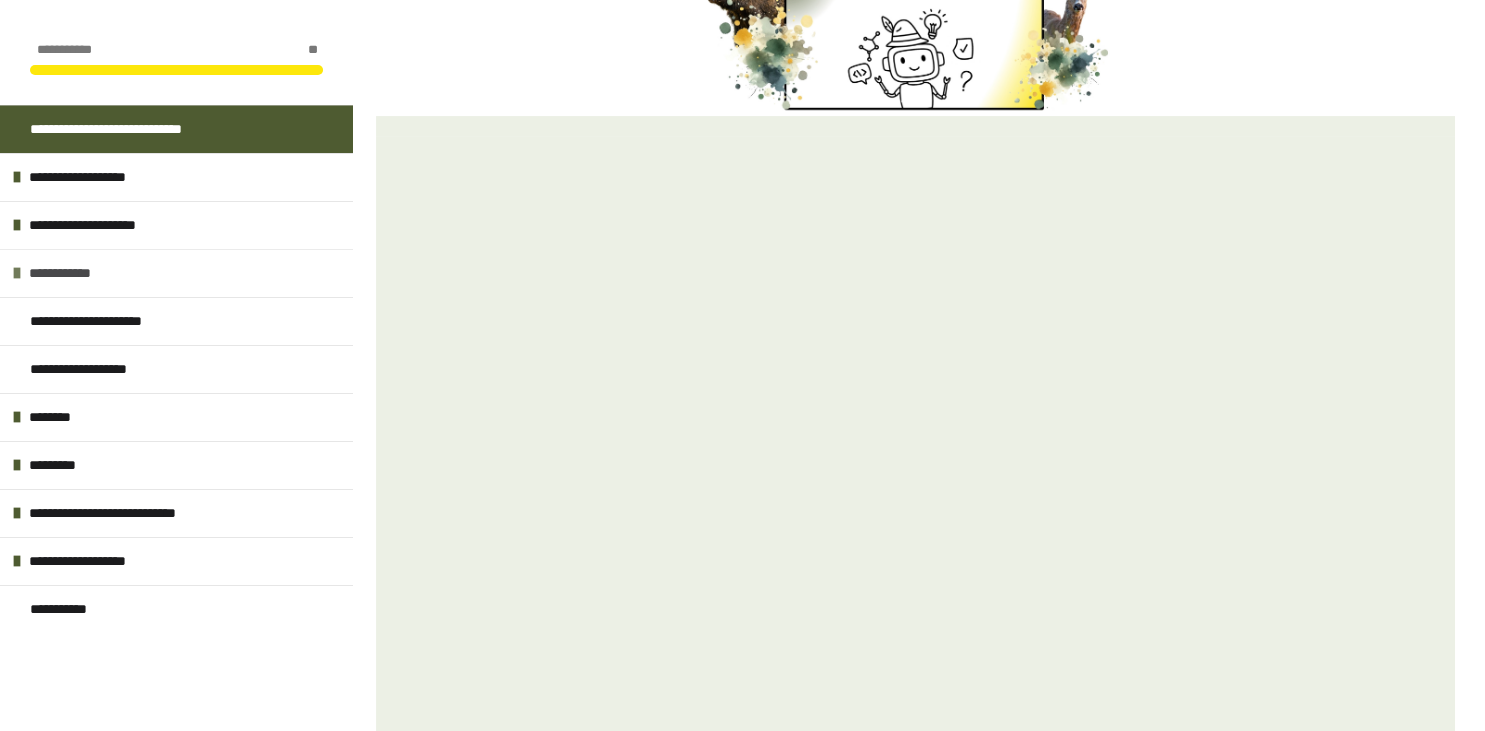 click at bounding box center [17, 273] 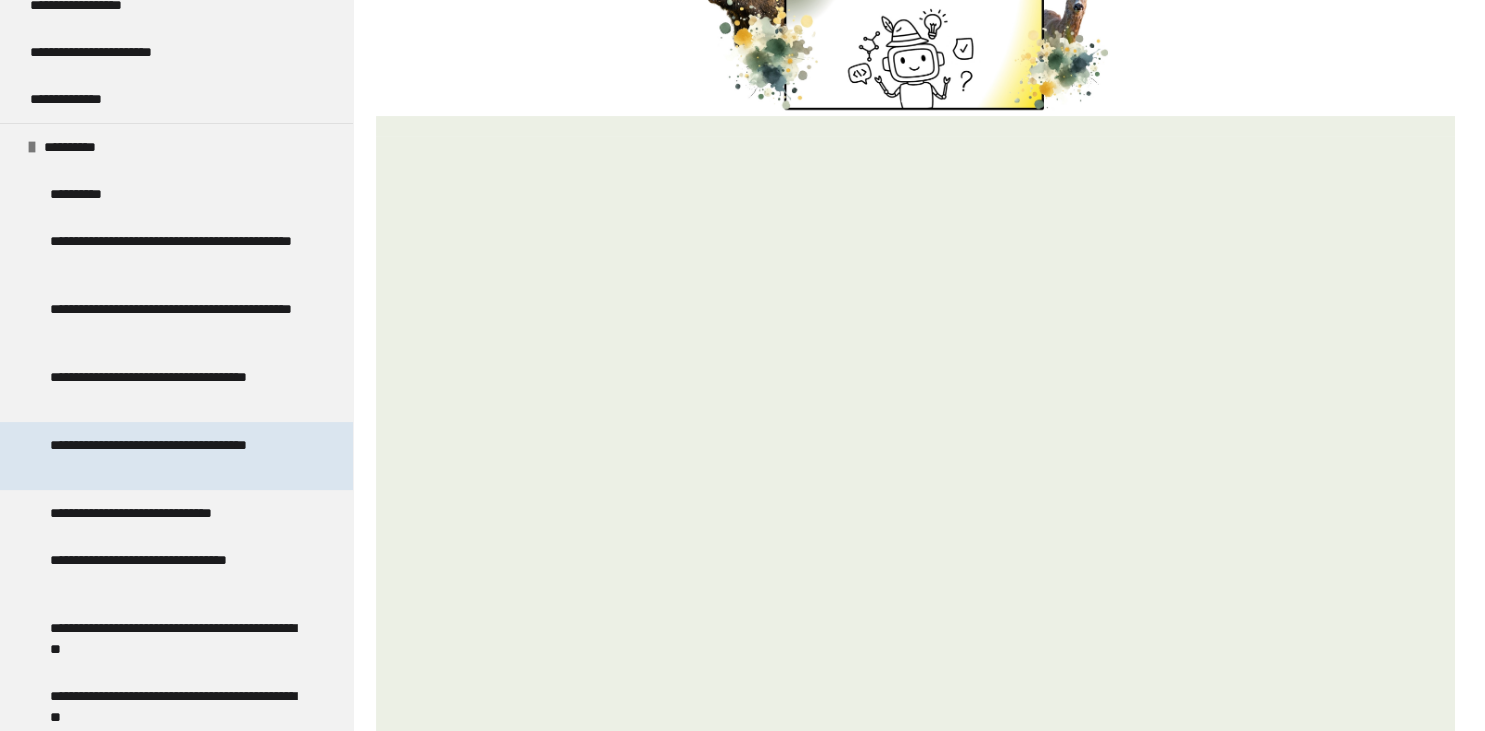 scroll, scrollTop: 480, scrollLeft: 0, axis: vertical 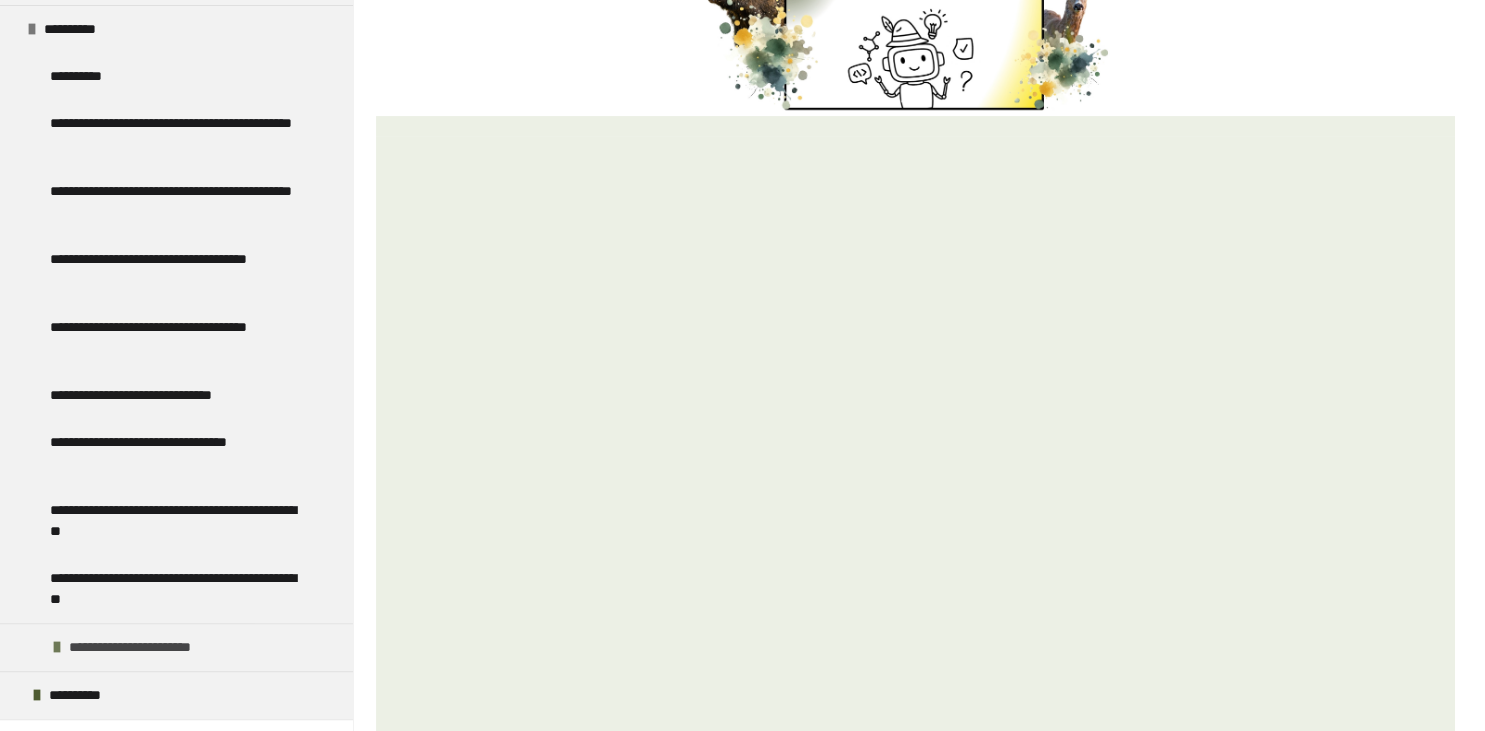 click on "**********" at bounding box center (176, 647) 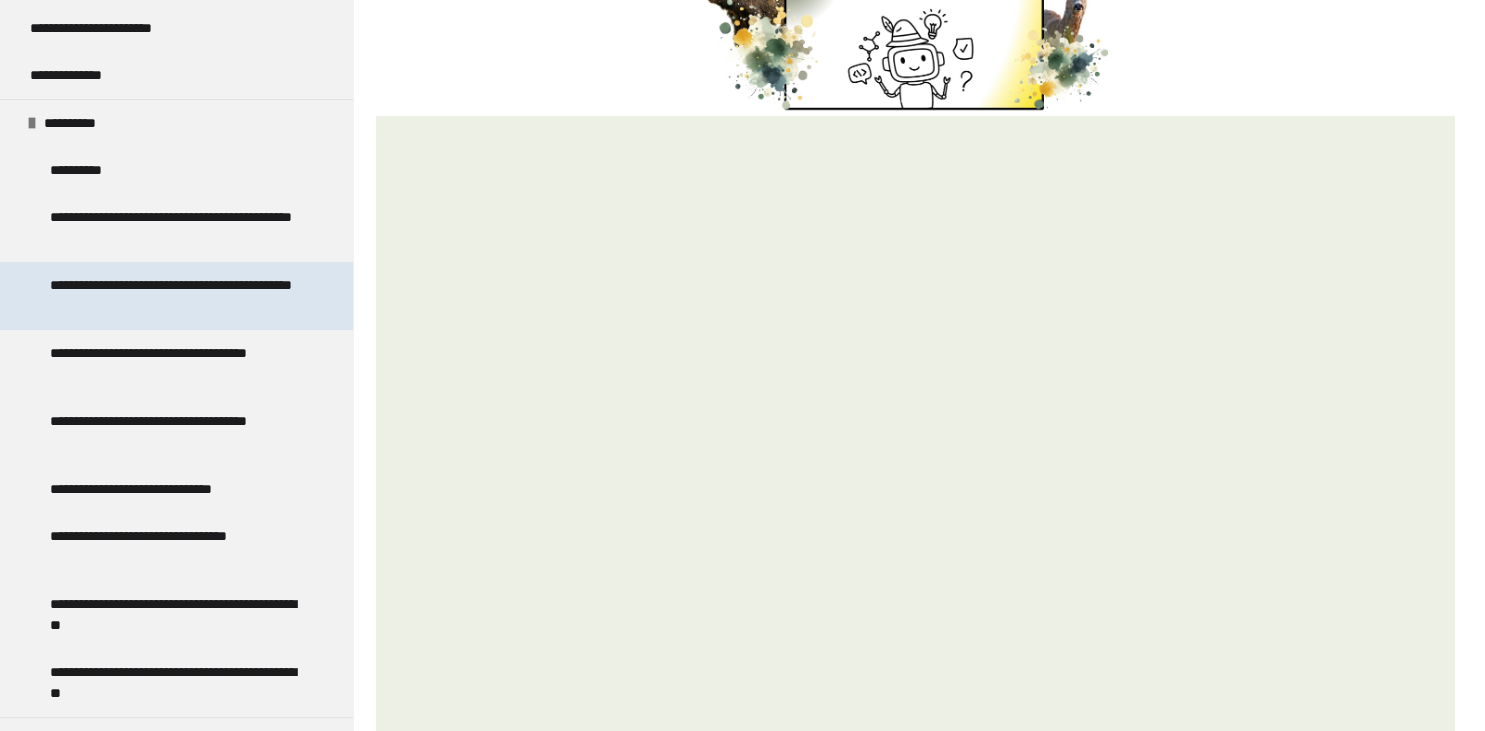 scroll, scrollTop: 384, scrollLeft: 0, axis: vertical 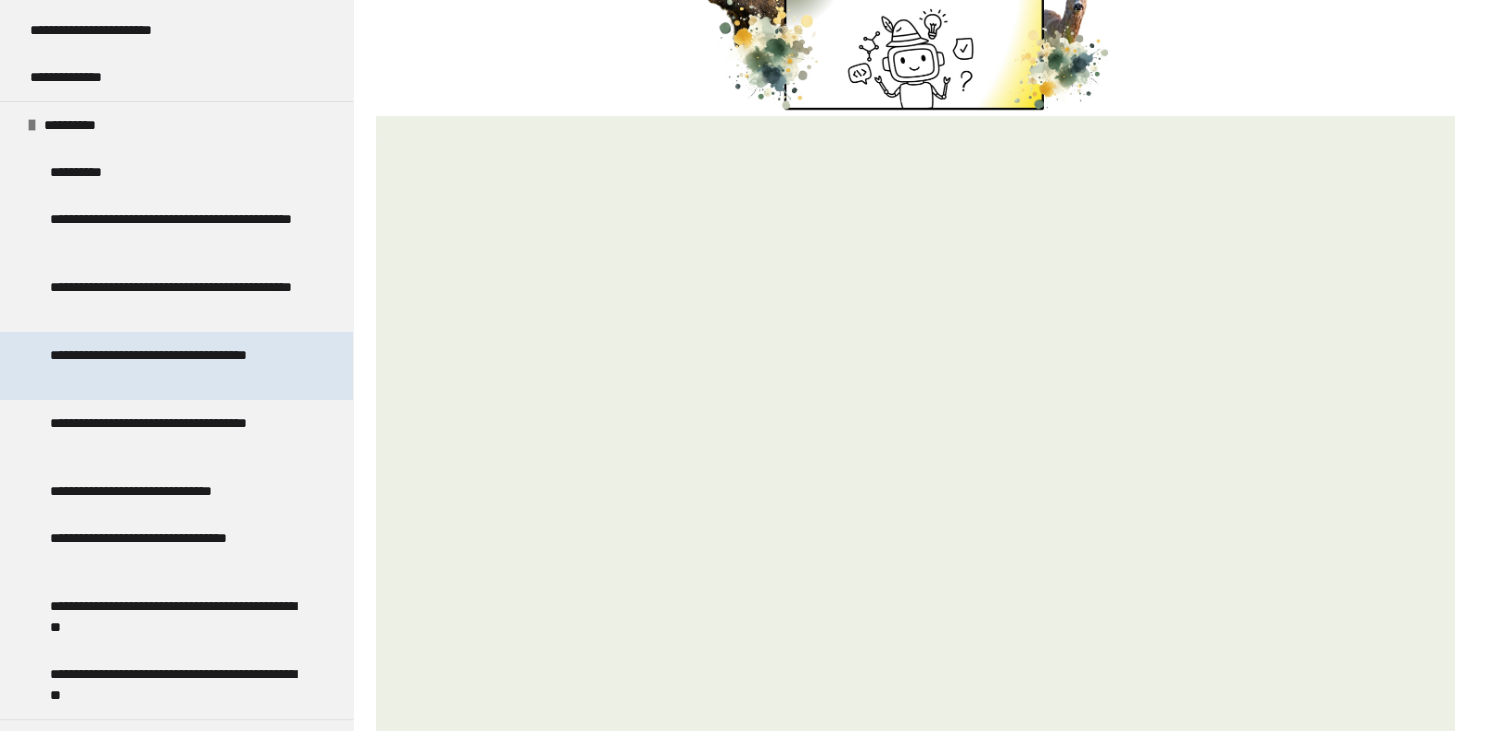 click on "**********" at bounding box center [178, 366] 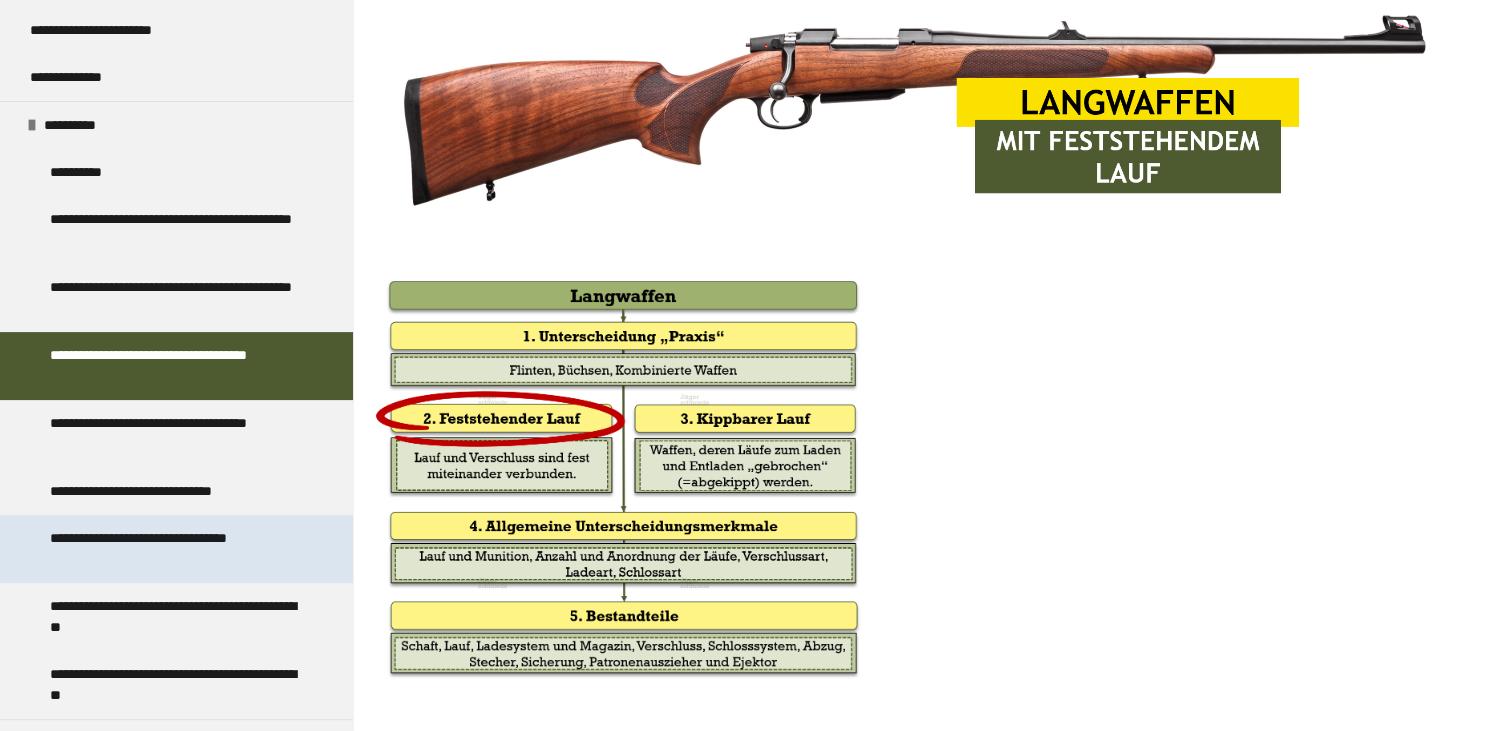 scroll, scrollTop: 480, scrollLeft: 0, axis: vertical 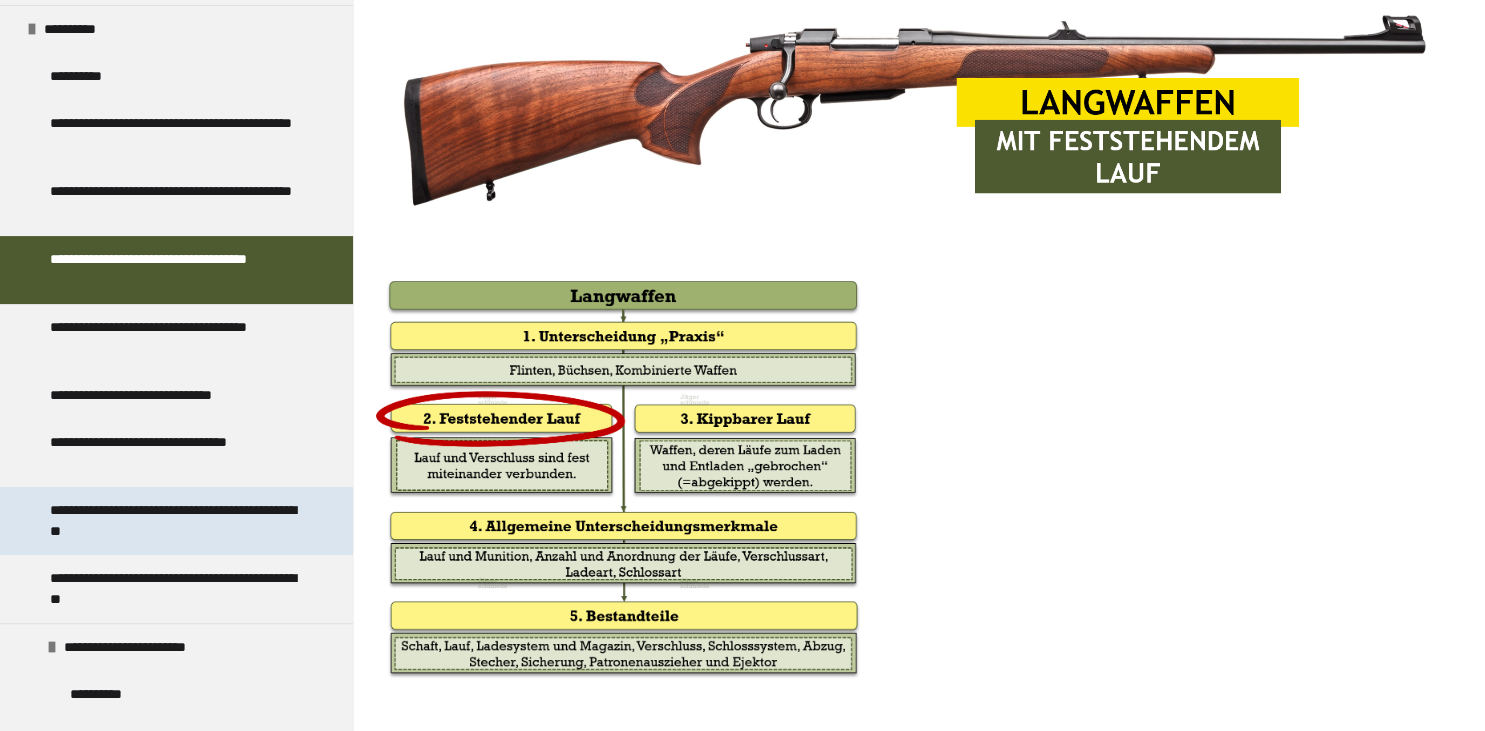 click on "**********" at bounding box center [178, 521] 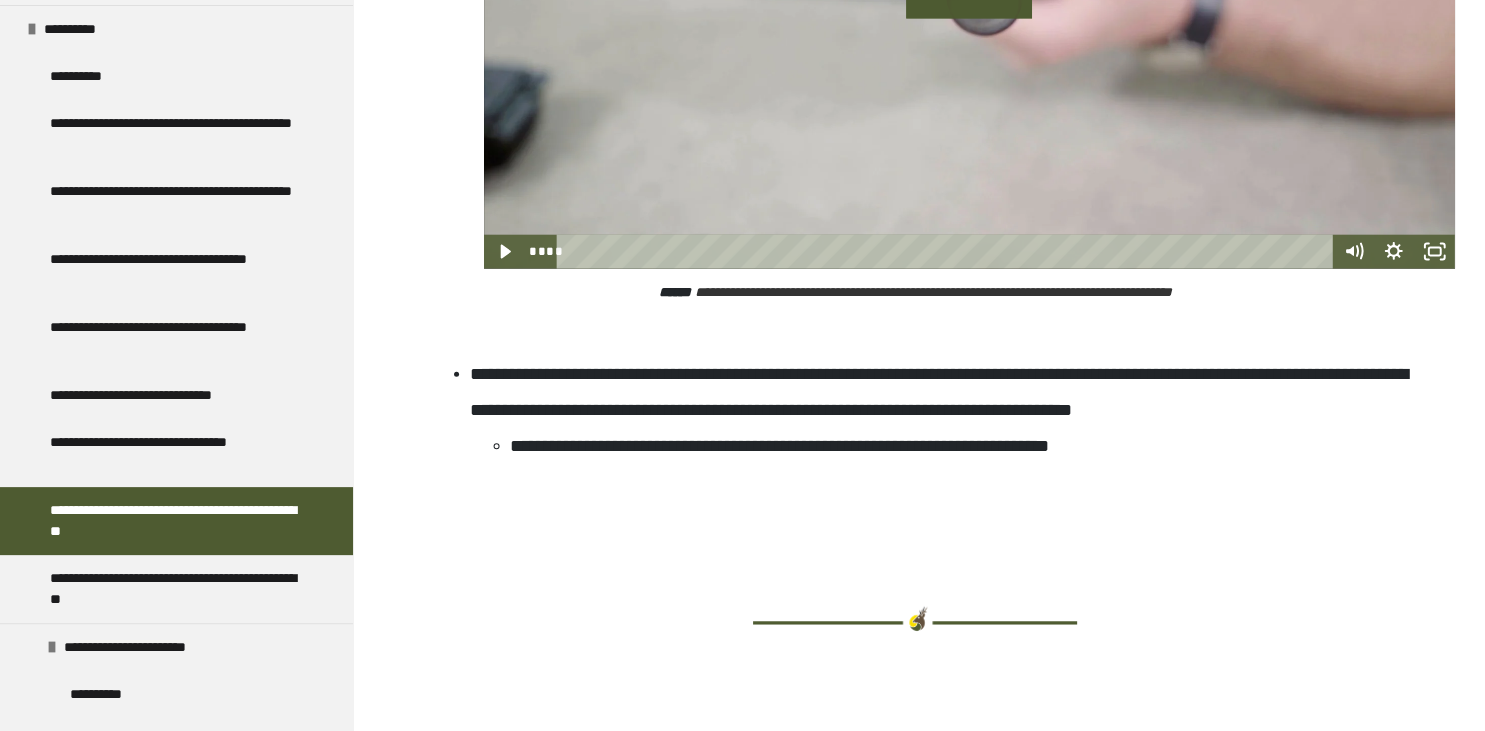 scroll, scrollTop: 4920, scrollLeft: 0, axis: vertical 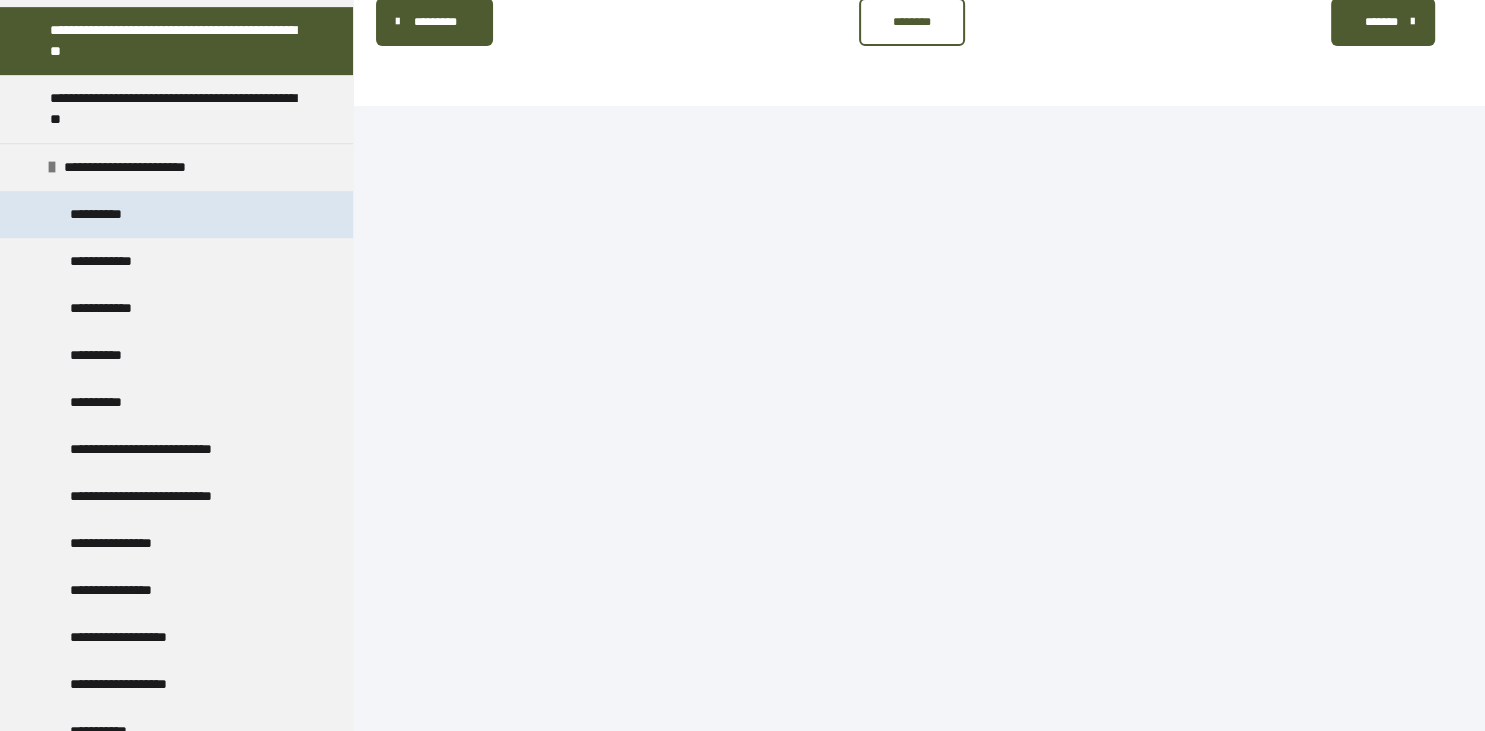 click on "**********" at bounding box center [110, 214] 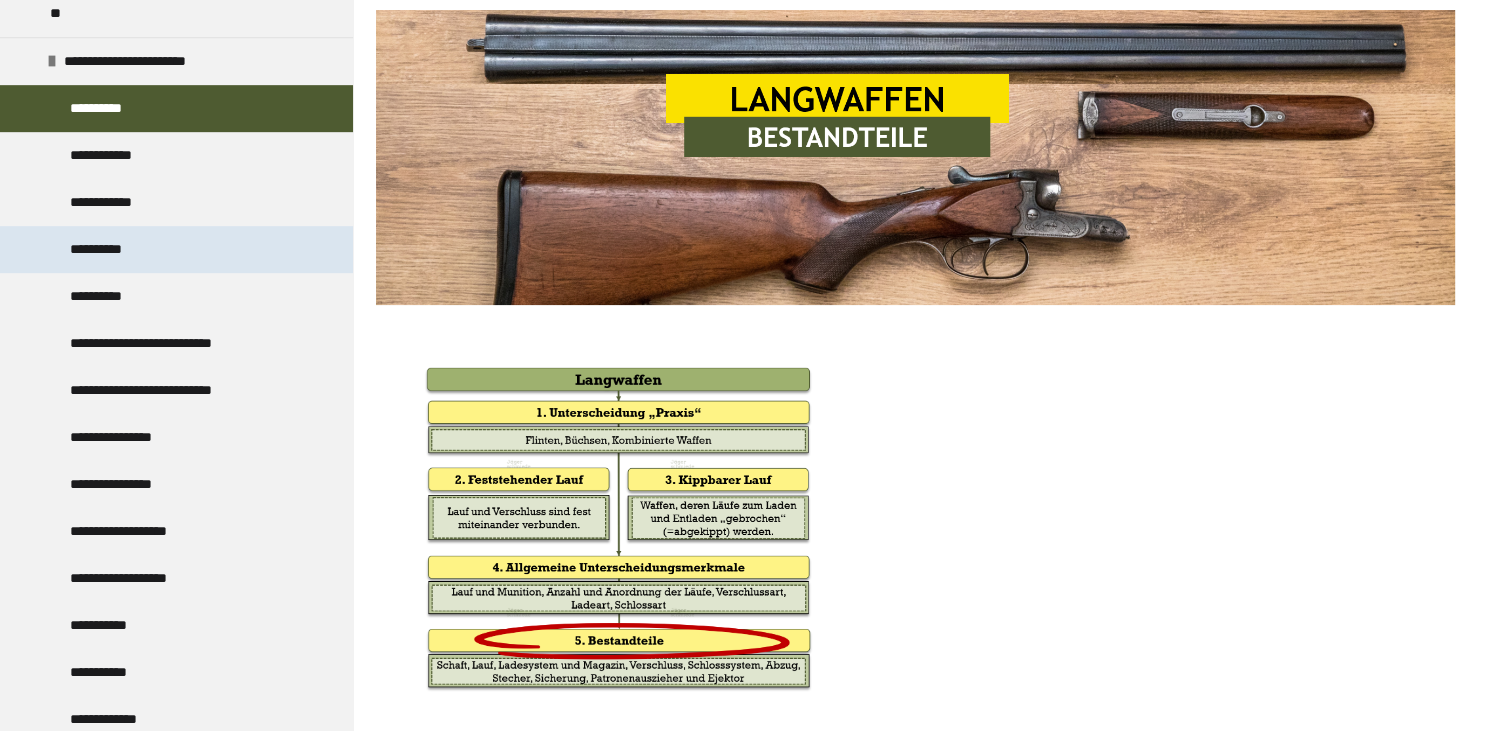 scroll, scrollTop: 1056, scrollLeft: 0, axis: vertical 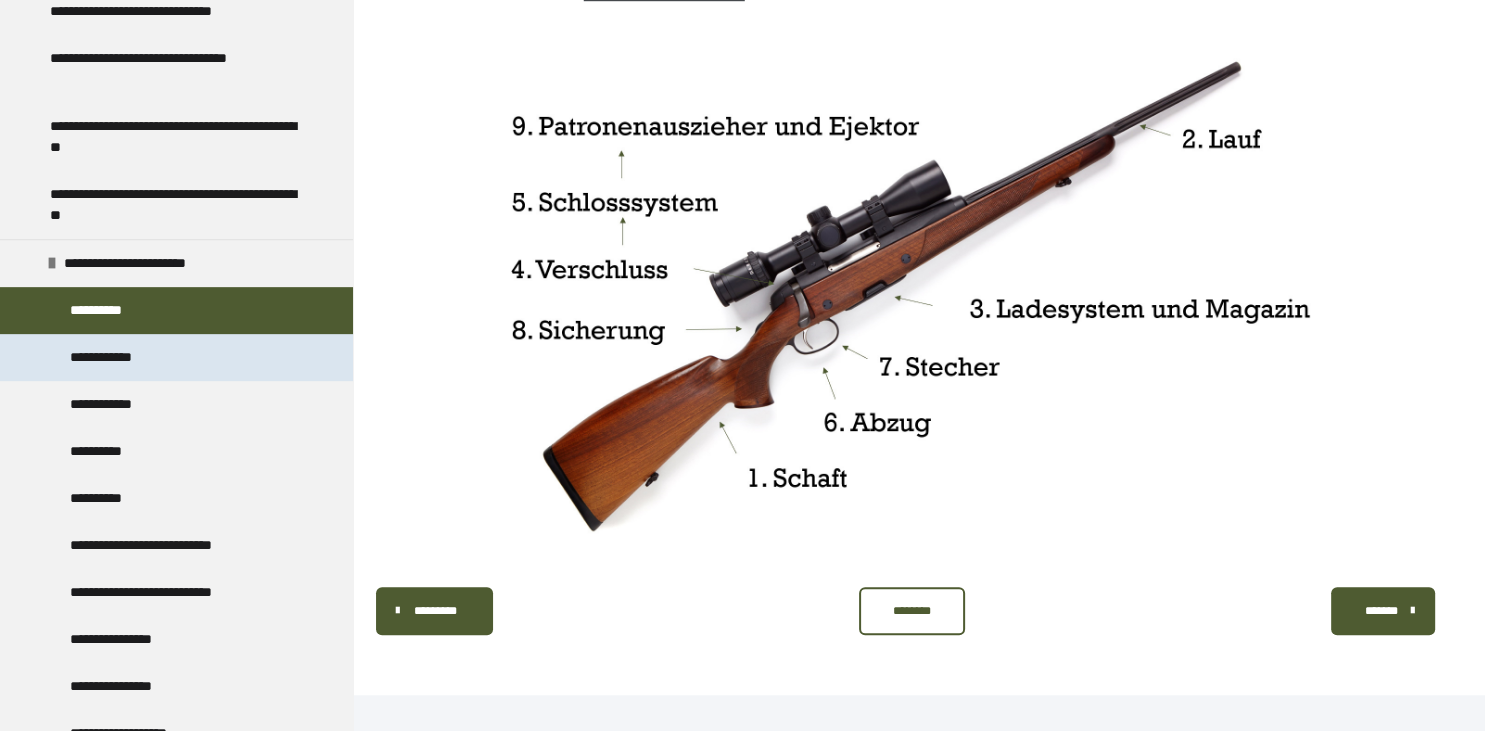 click on "**********" at bounding box center [109, 357] 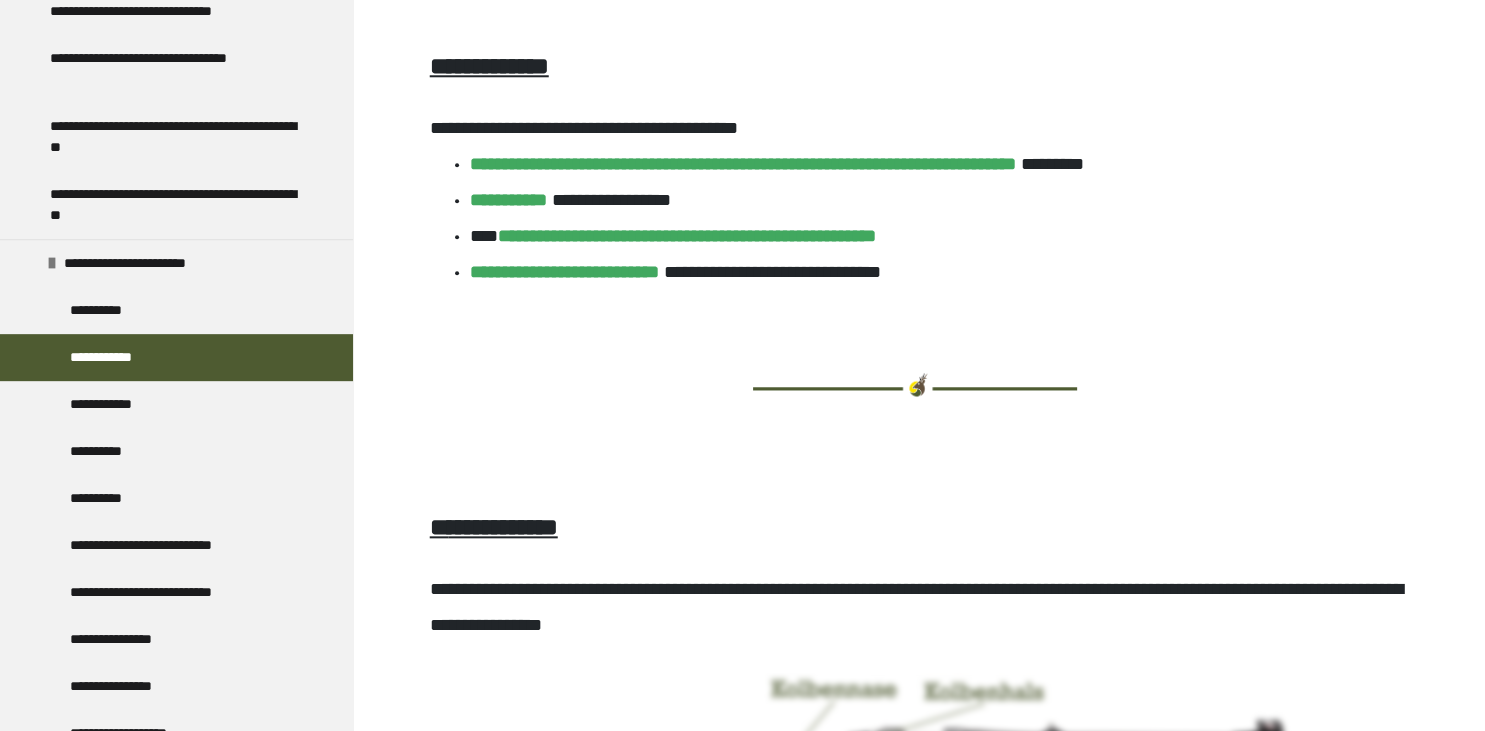 scroll, scrollTop: 2068, scrollLeft: 0, axis: vertical 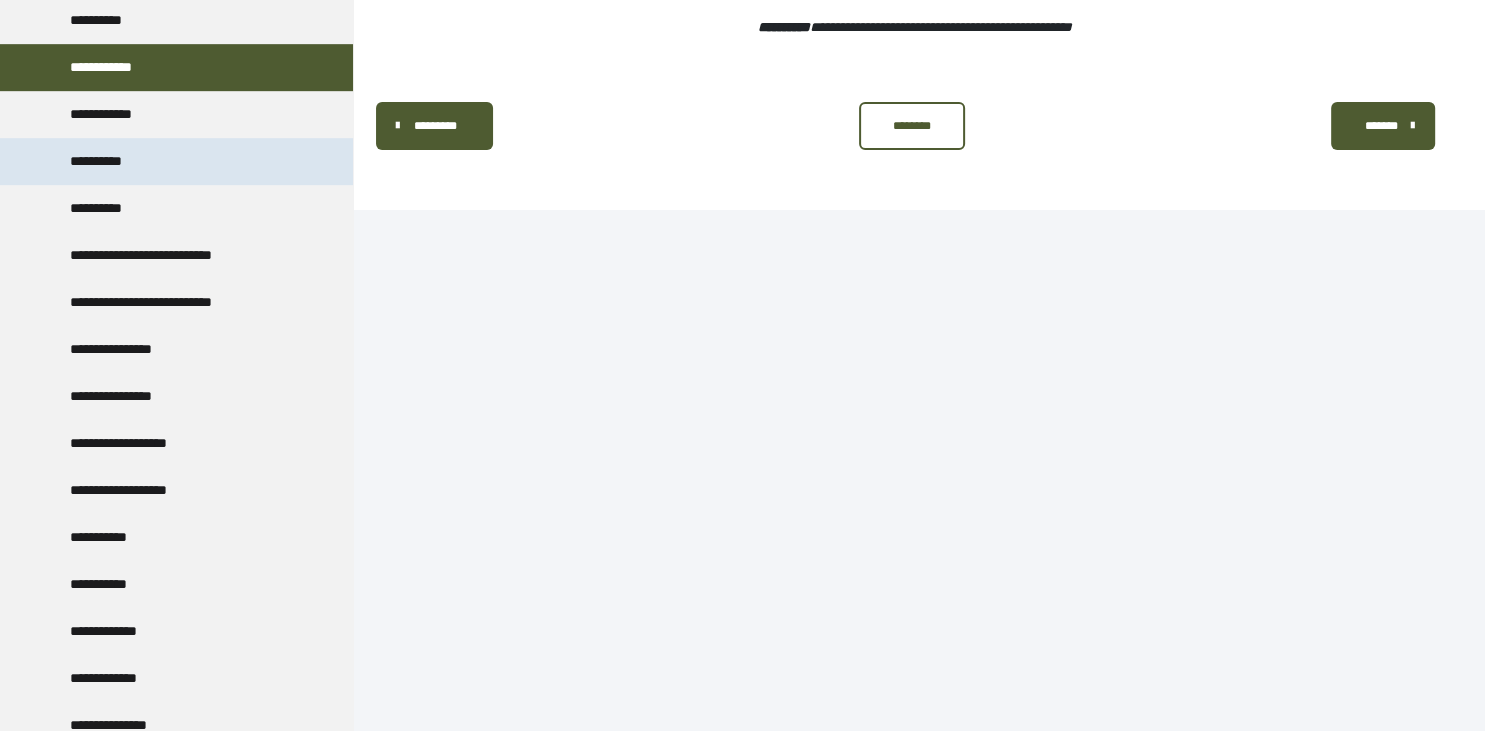 click on "**********" at bounding box center (104, 161) 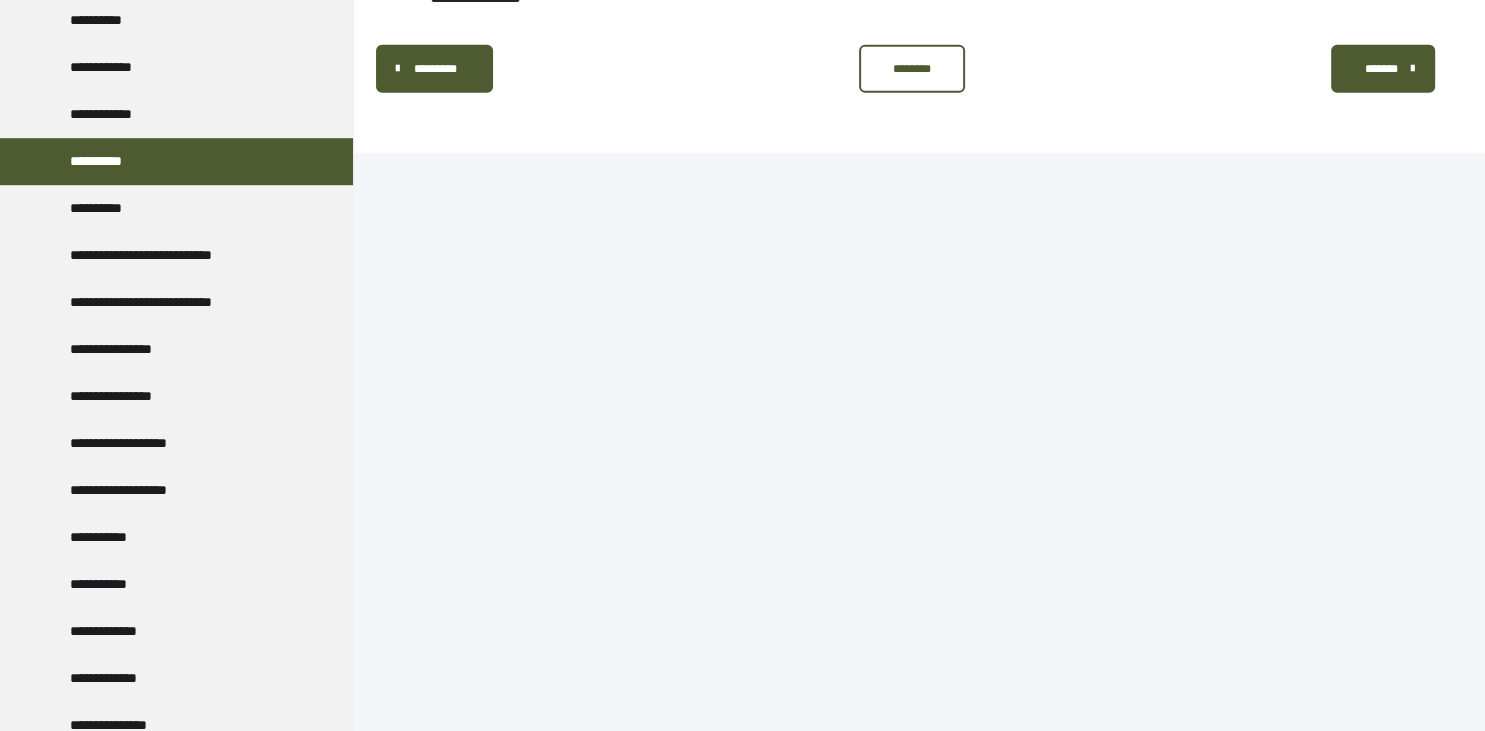 scroll, scrollTop: 13477, scrollLeft: 0, axis: vertical 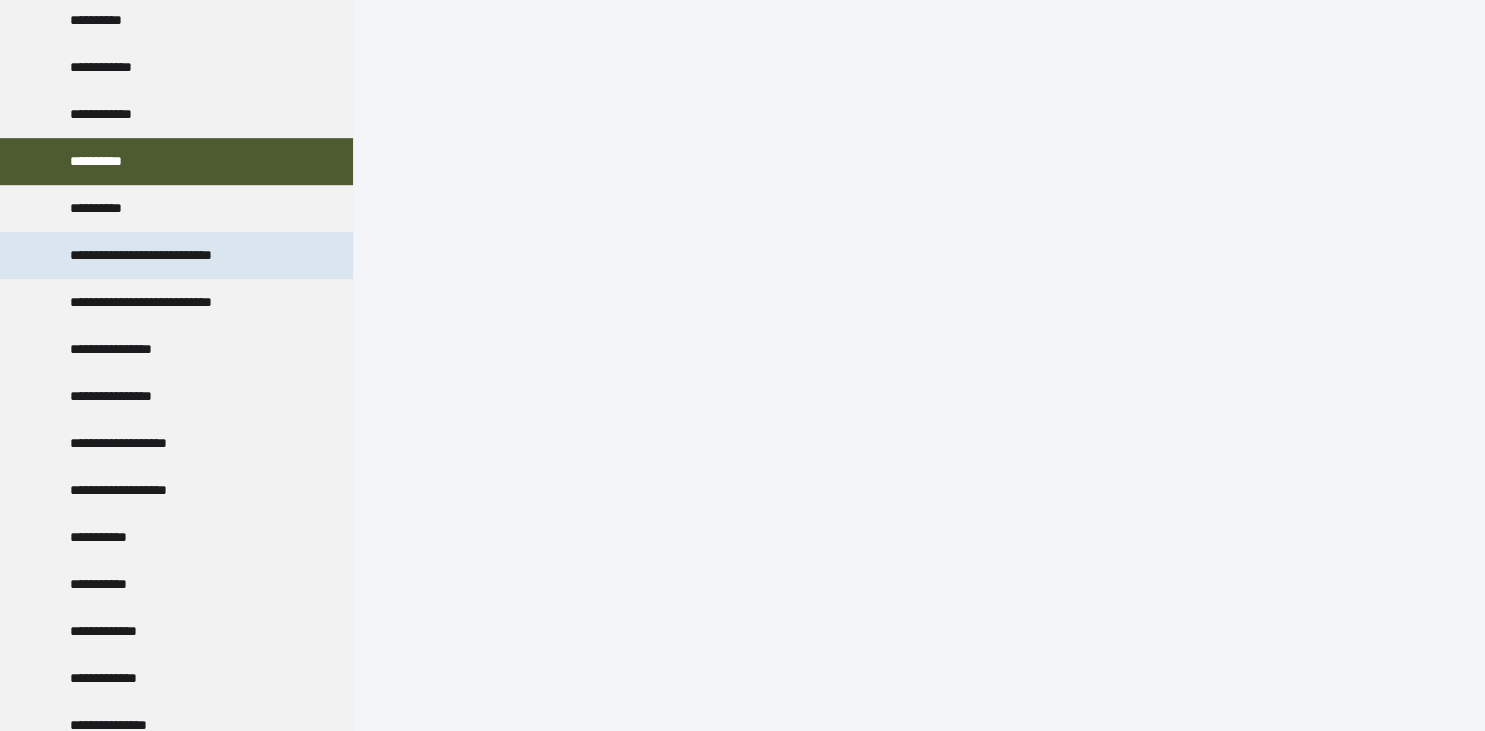 click on "**********" at bounding box center (178, 255) 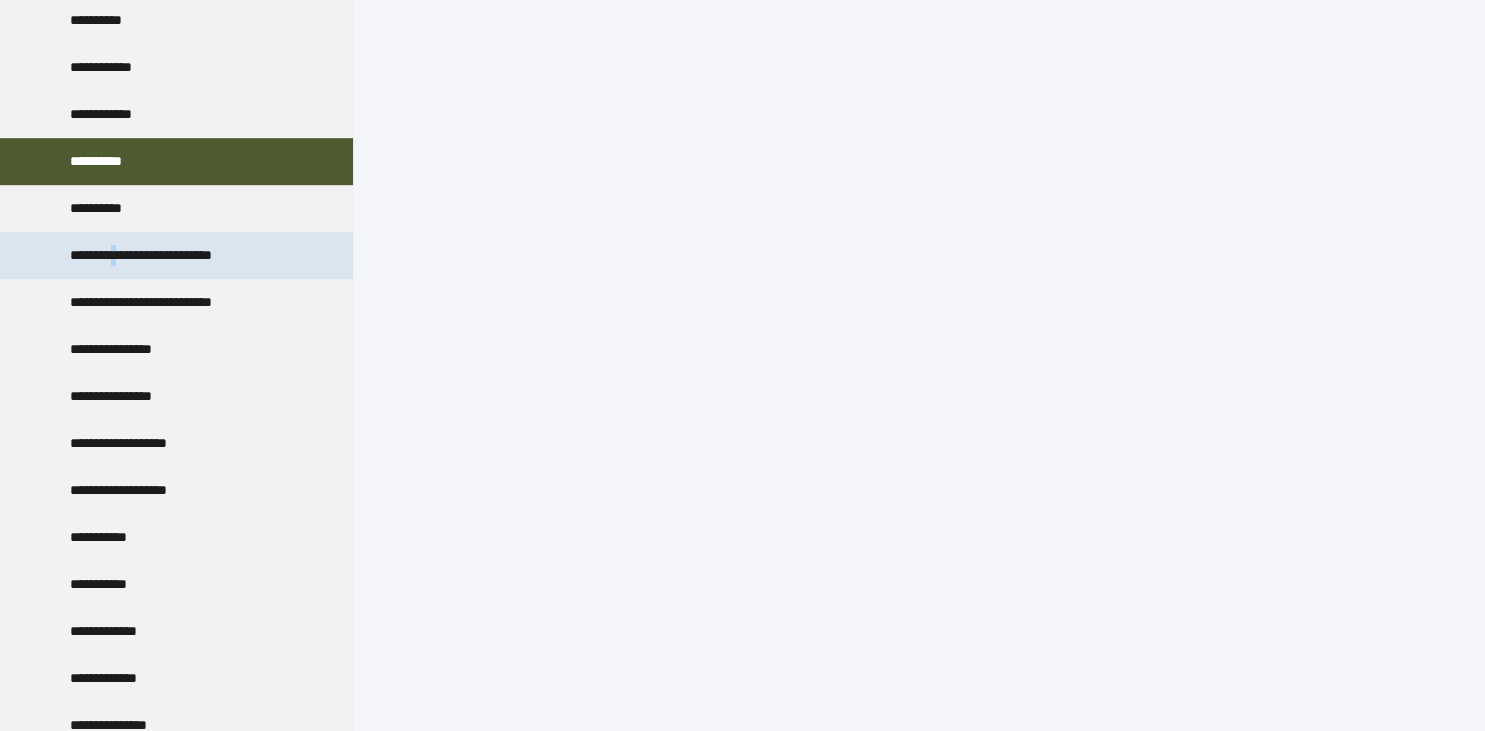 scroll, scrollTop: 379, scrollLeft: 0, axis: vertical 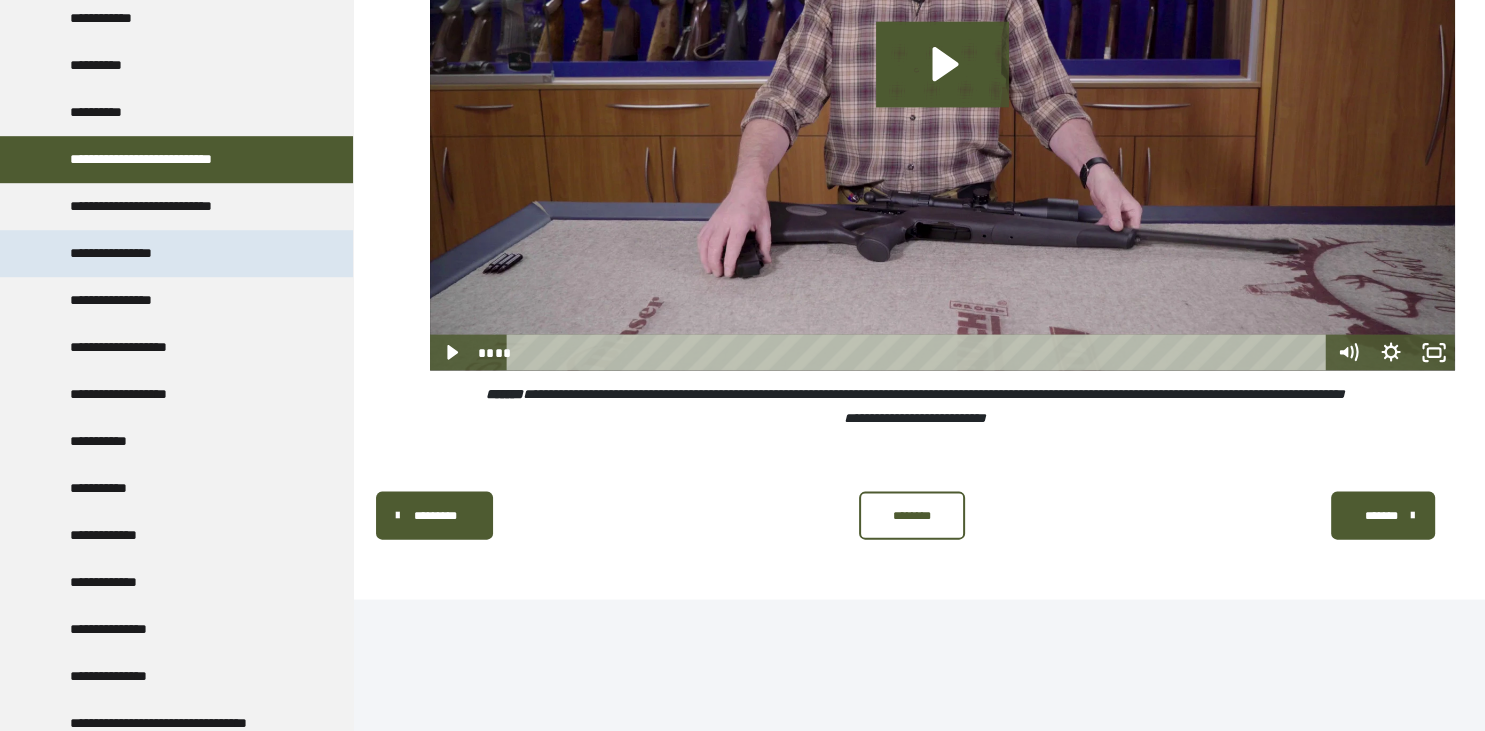 click on "**********" at bounding box center (126, 253) 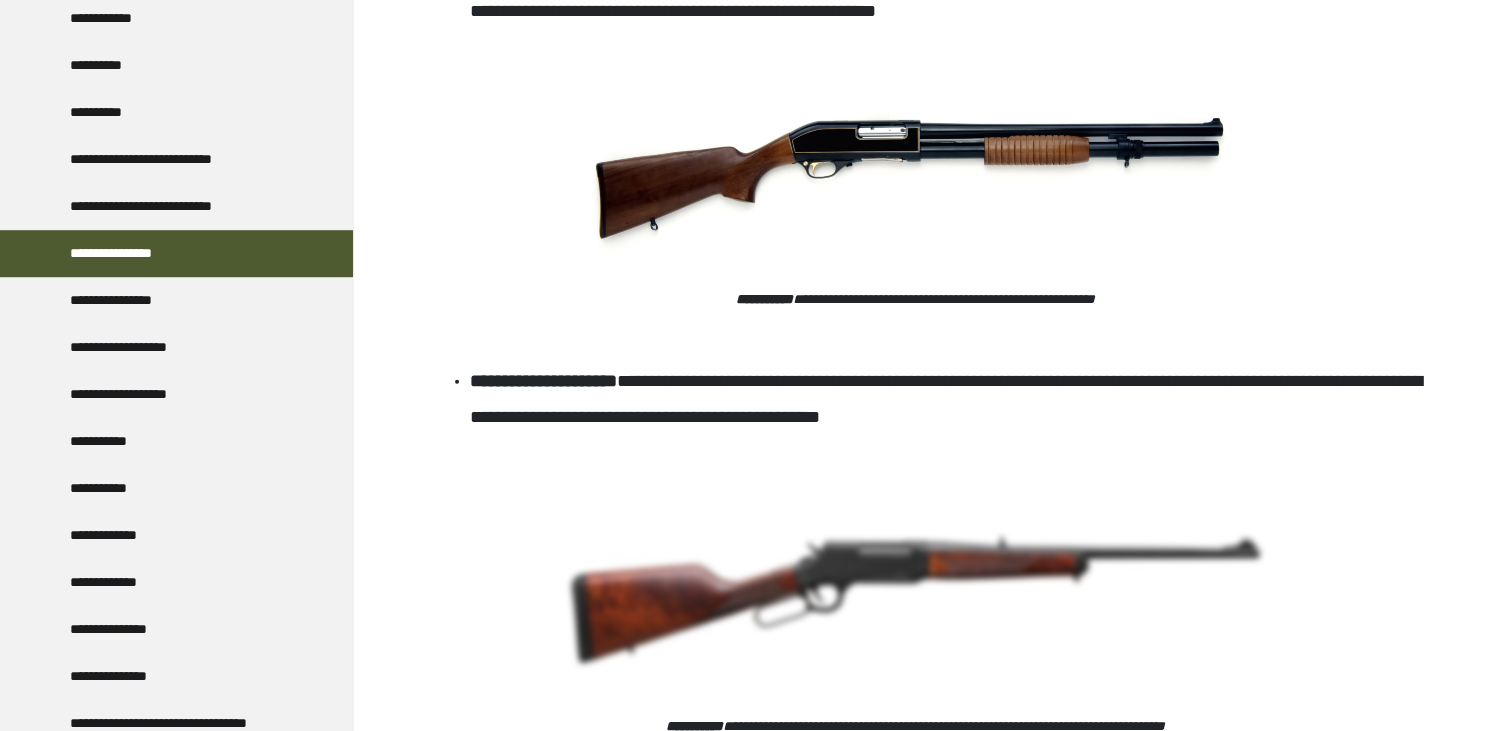 scroll, scrollTop: 4392, scrollLeft: 0, axis: vertical 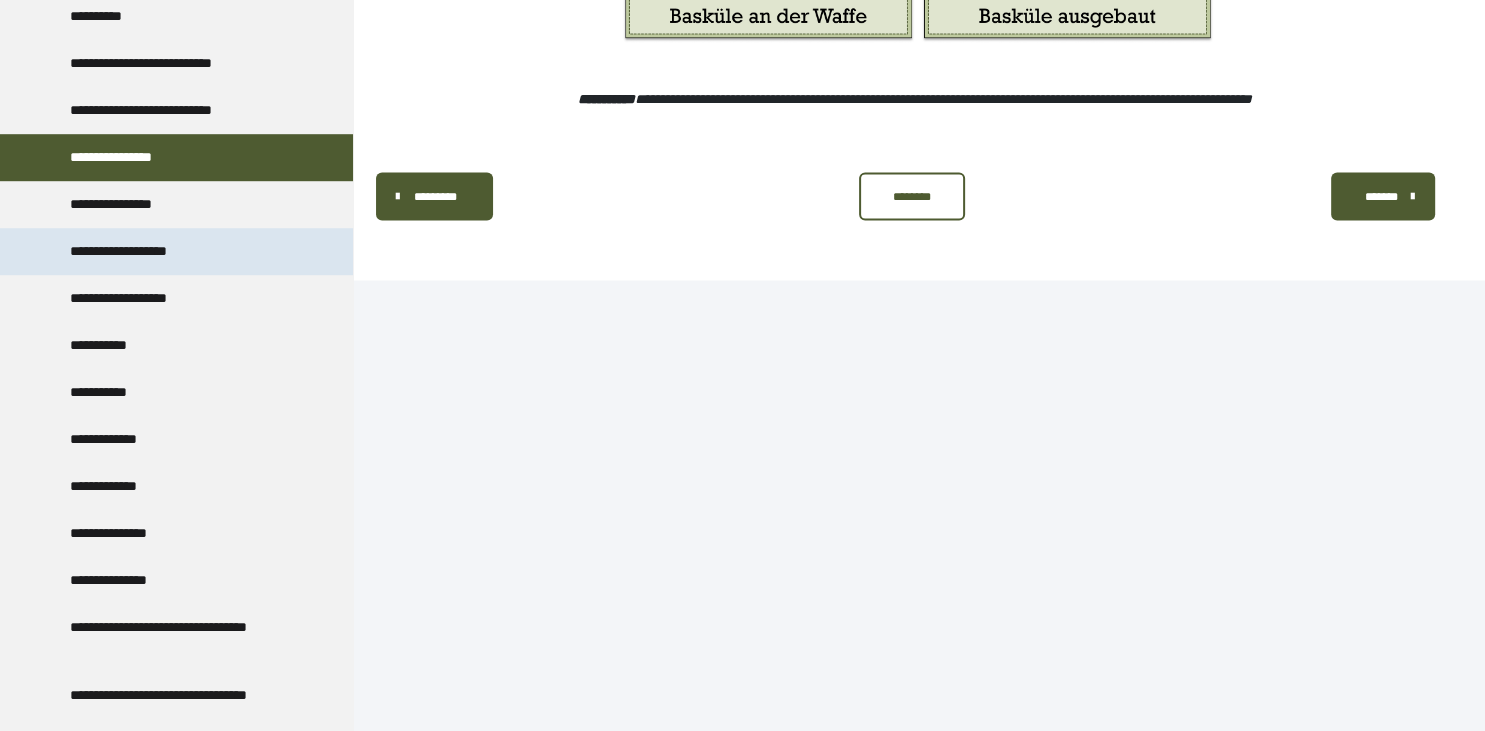 click on "**********" at bounding box center (139, 251) 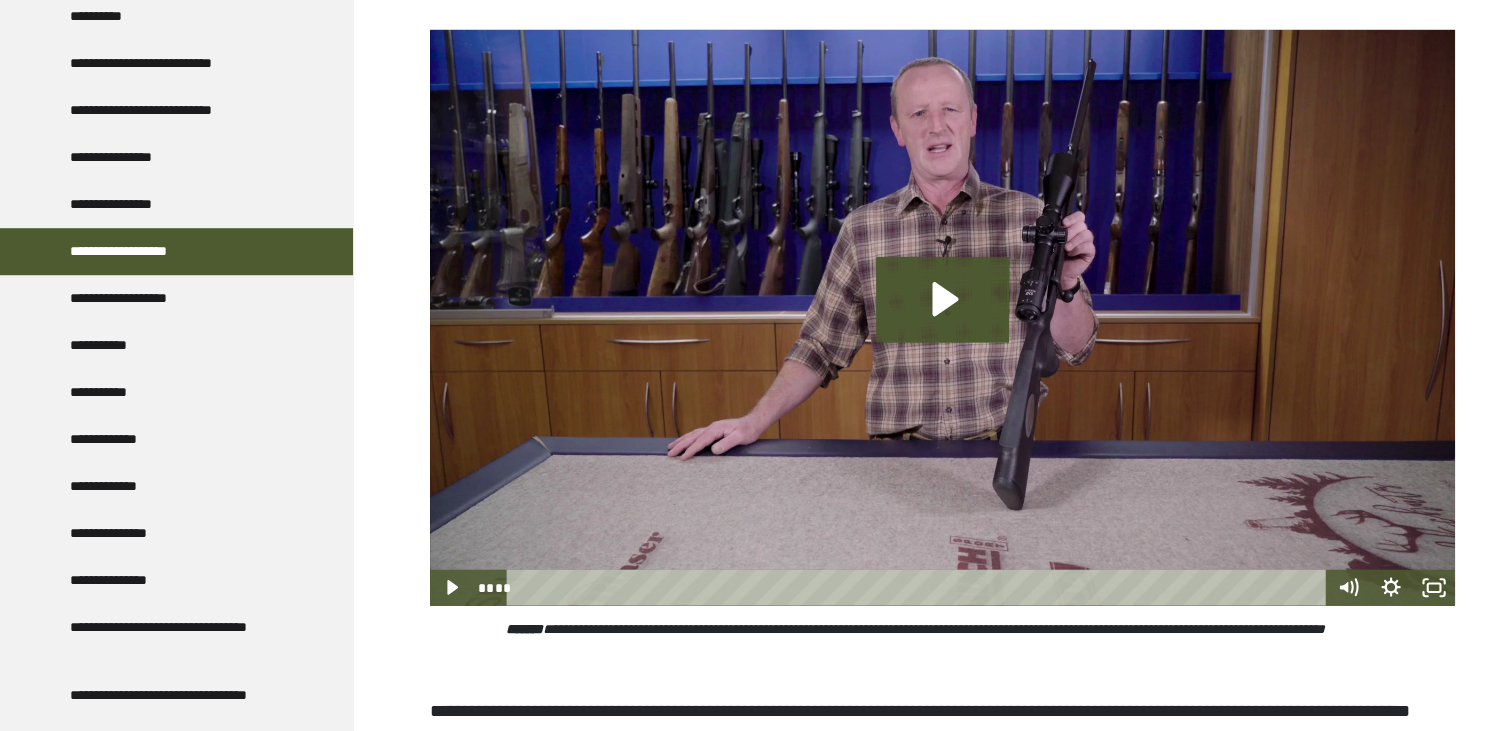 scroll, scrollTop: 4708, scrollLeft: 0, axis: vertical 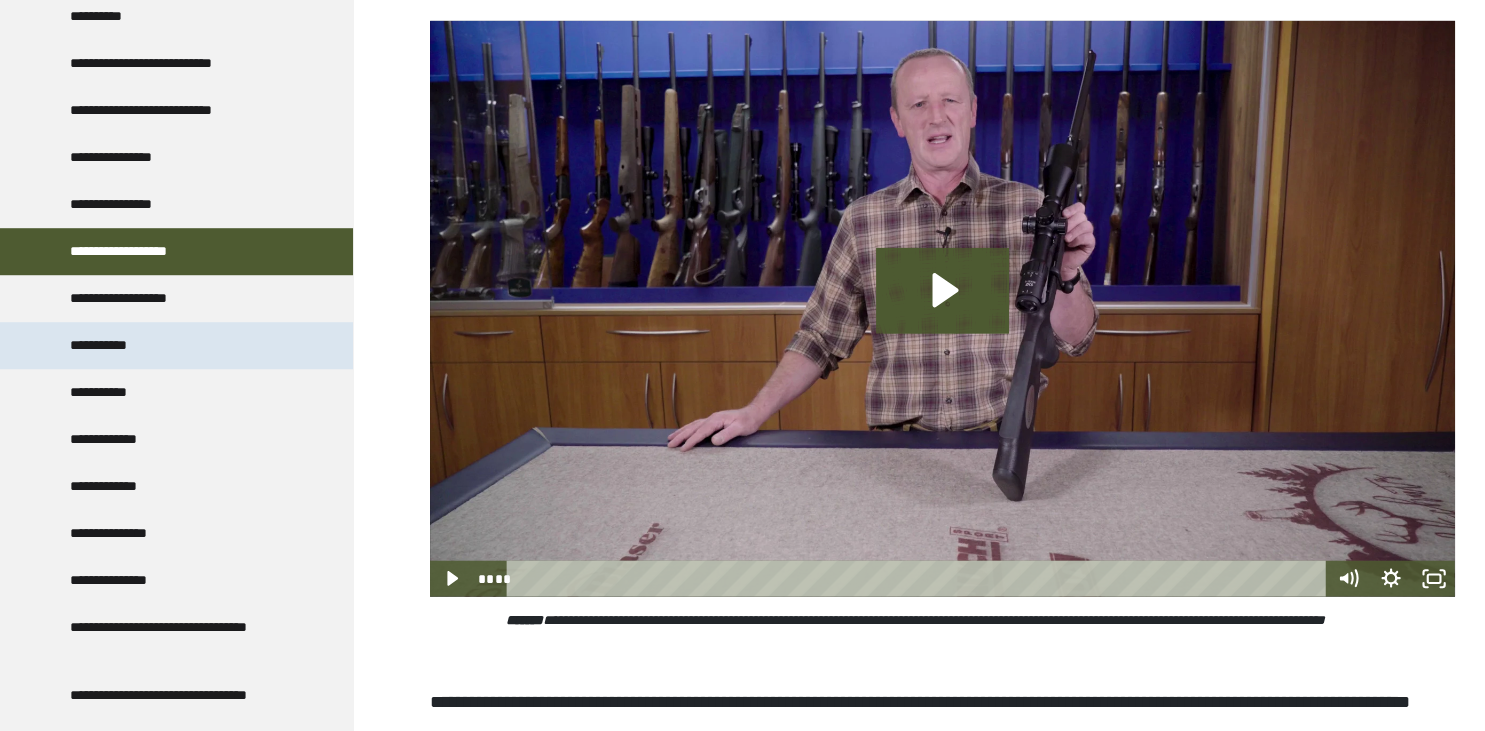 click on "**********" at bounding box center [112, 345] 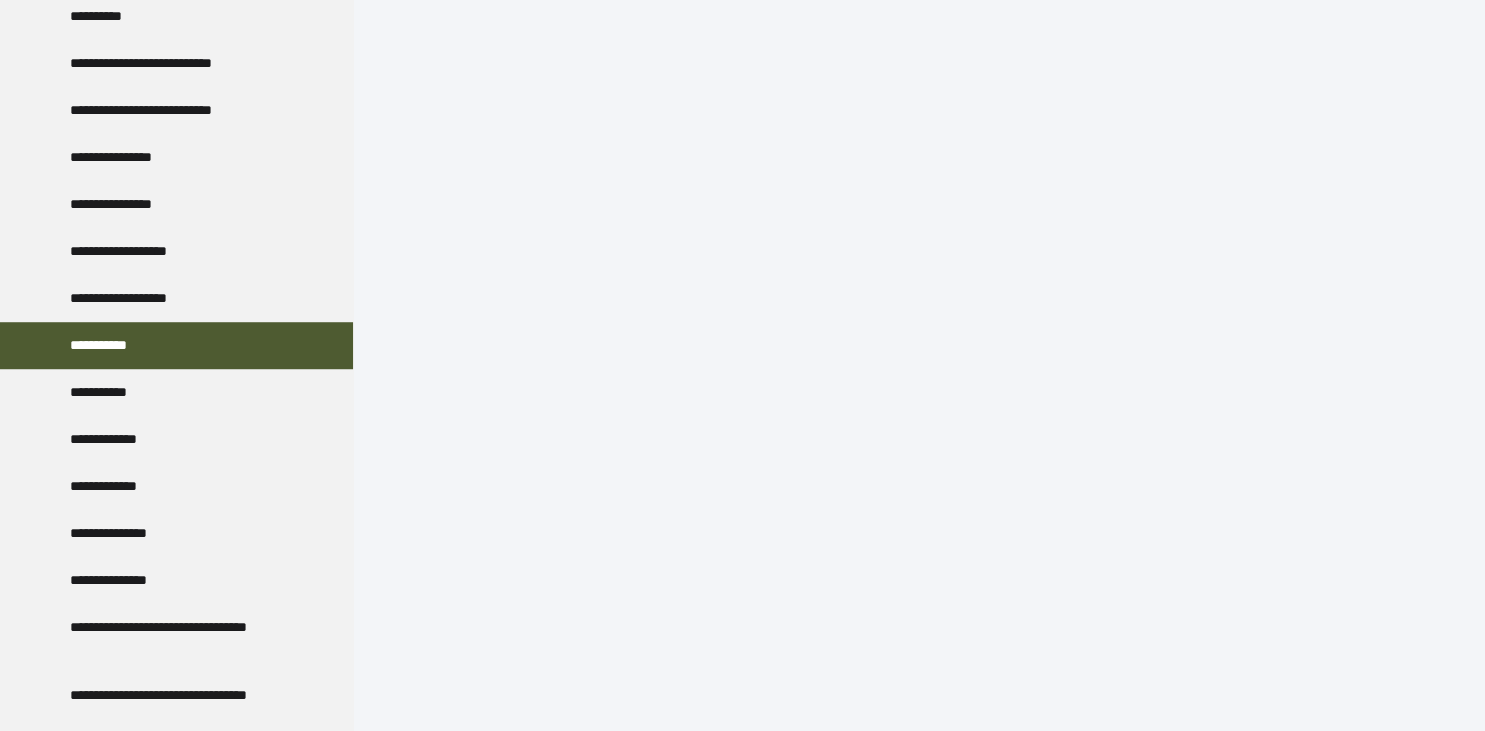 scroll, scrollTop: 10773, scrollLeft: 0, axis: vertical 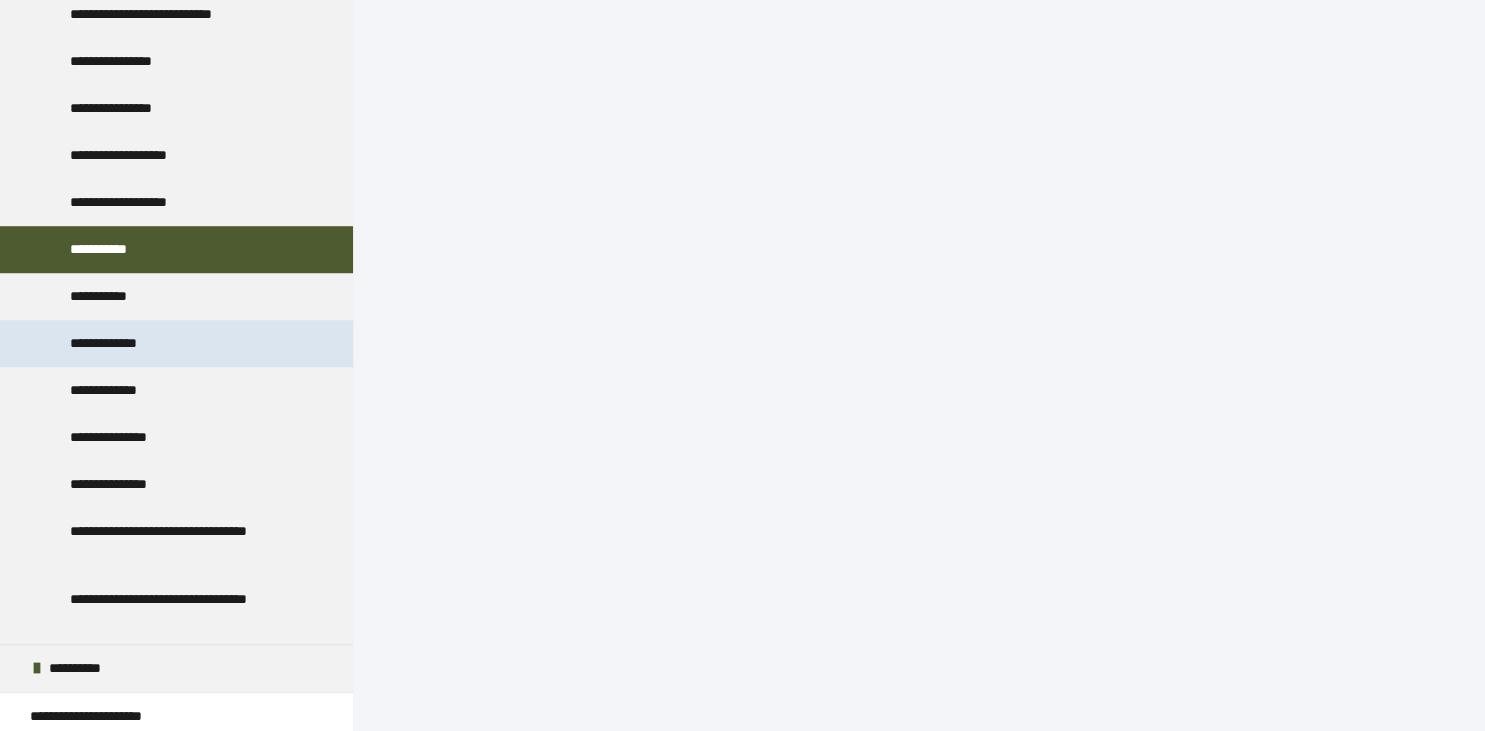 click on "**********" at bounding box center (115, 343) 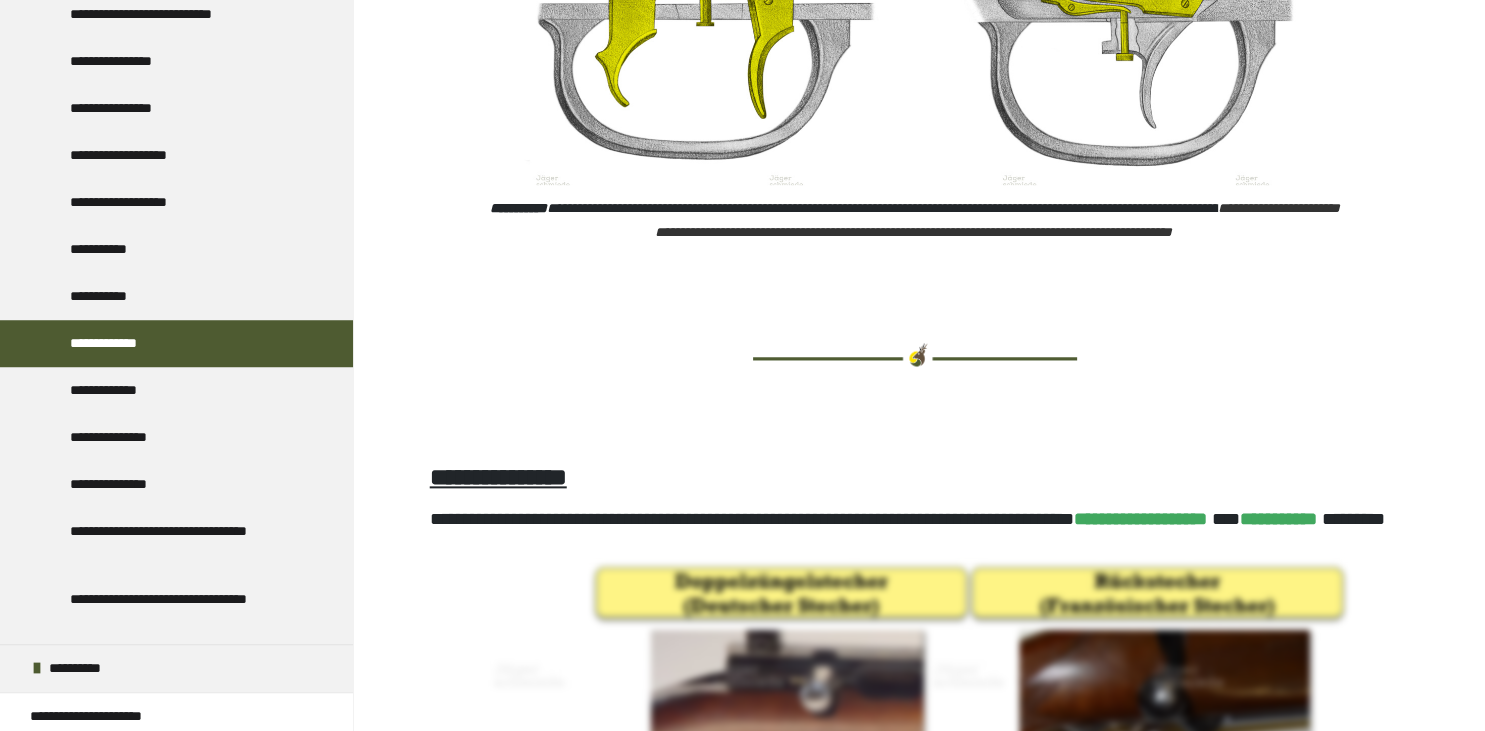 scroll, scrollTop: 2280, scrollLeft: 0, axis: vertical 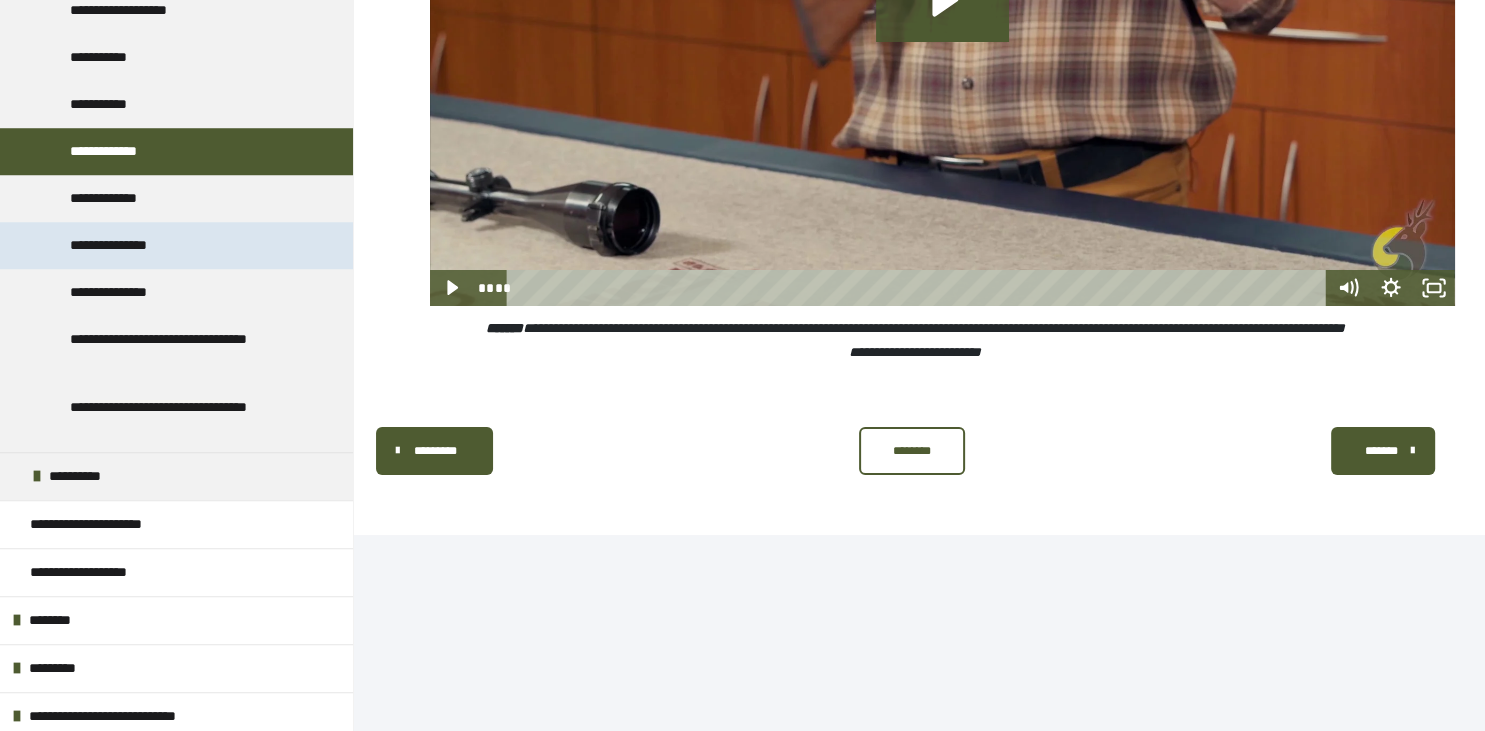 click on "**********" at bounding box center (125, 245) 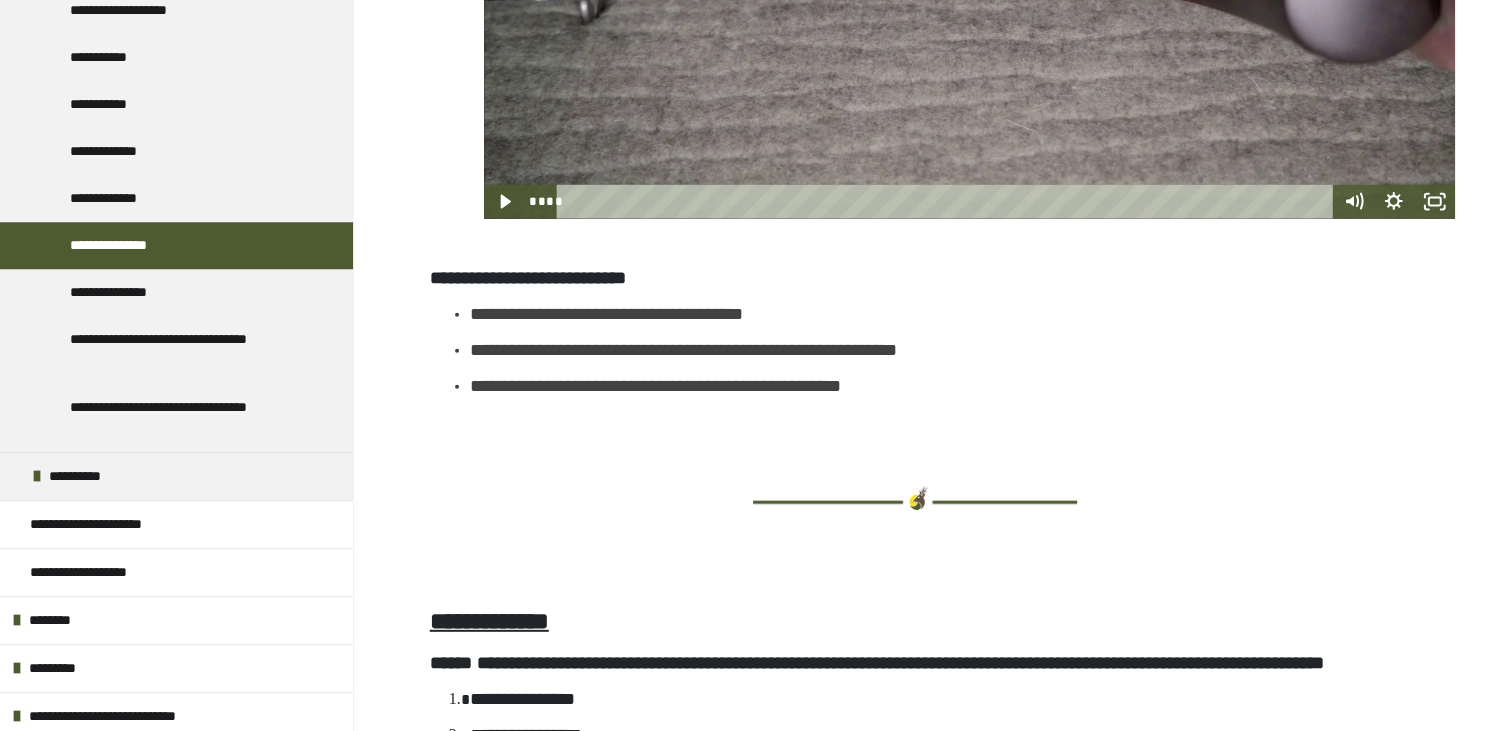 scroll, scrollTop: 5448, scrollLeft: 0, axis: vertical 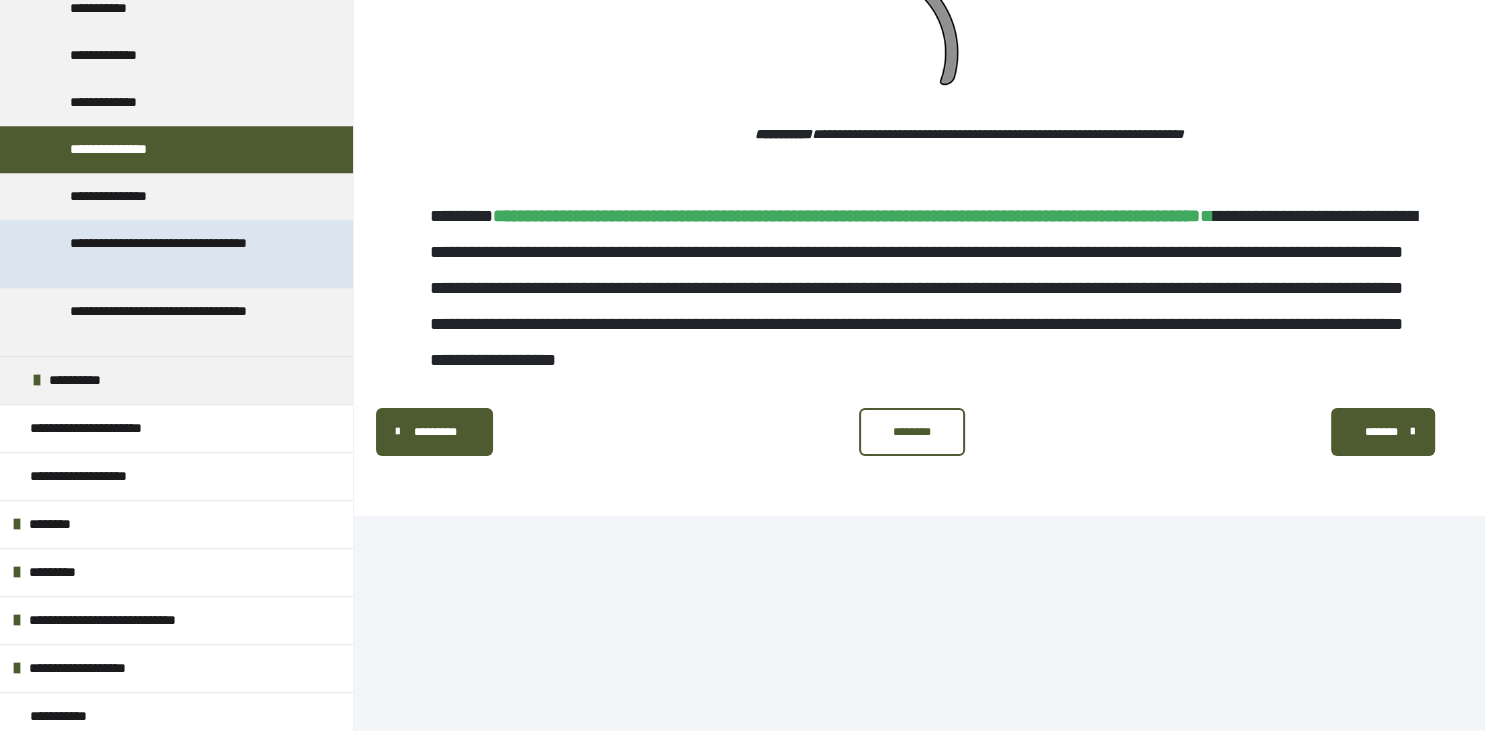 click on "**********" at bounding box center [188, 254] 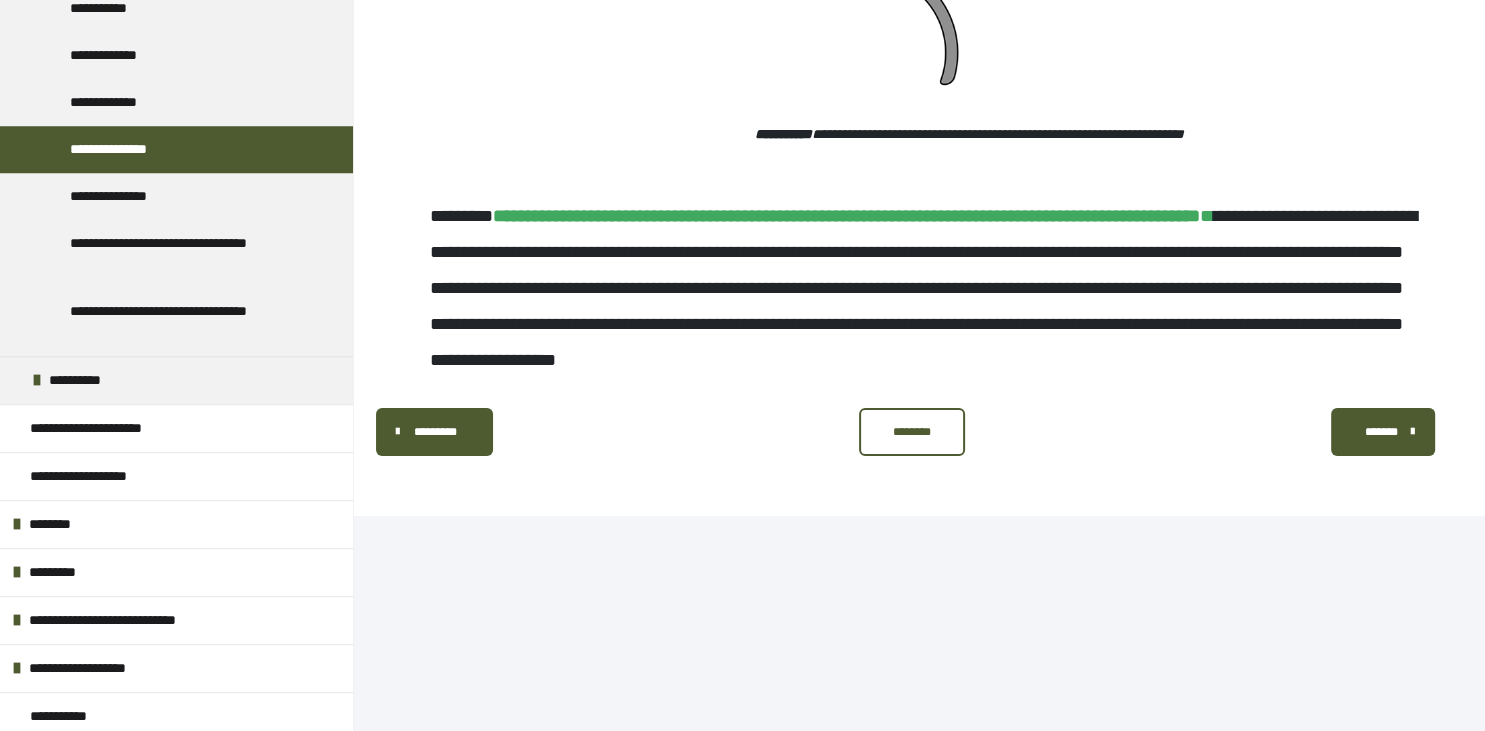 scroll, scrollTop: 379, scrollLeft: 0, axis: vertical 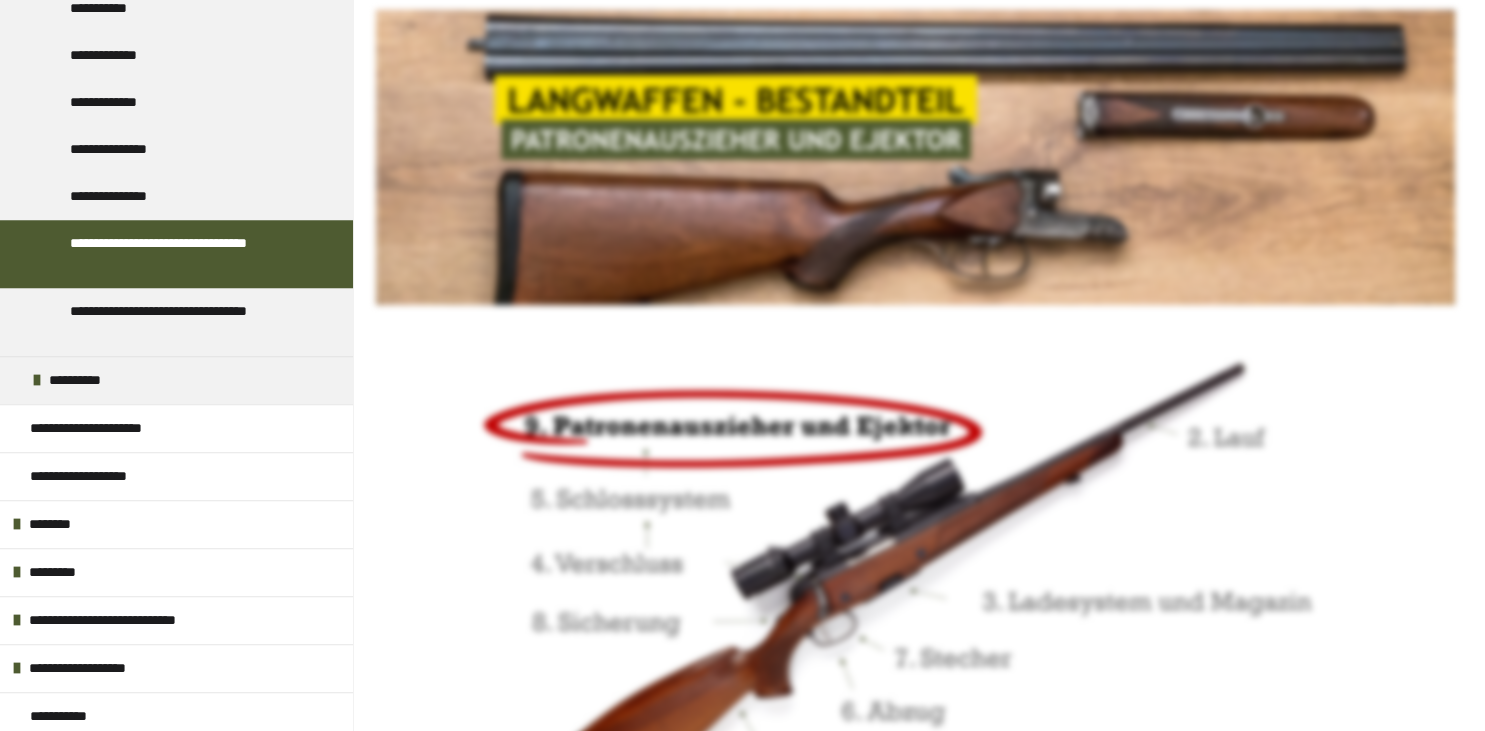 click on "**********" at bounding box center [188, 254] 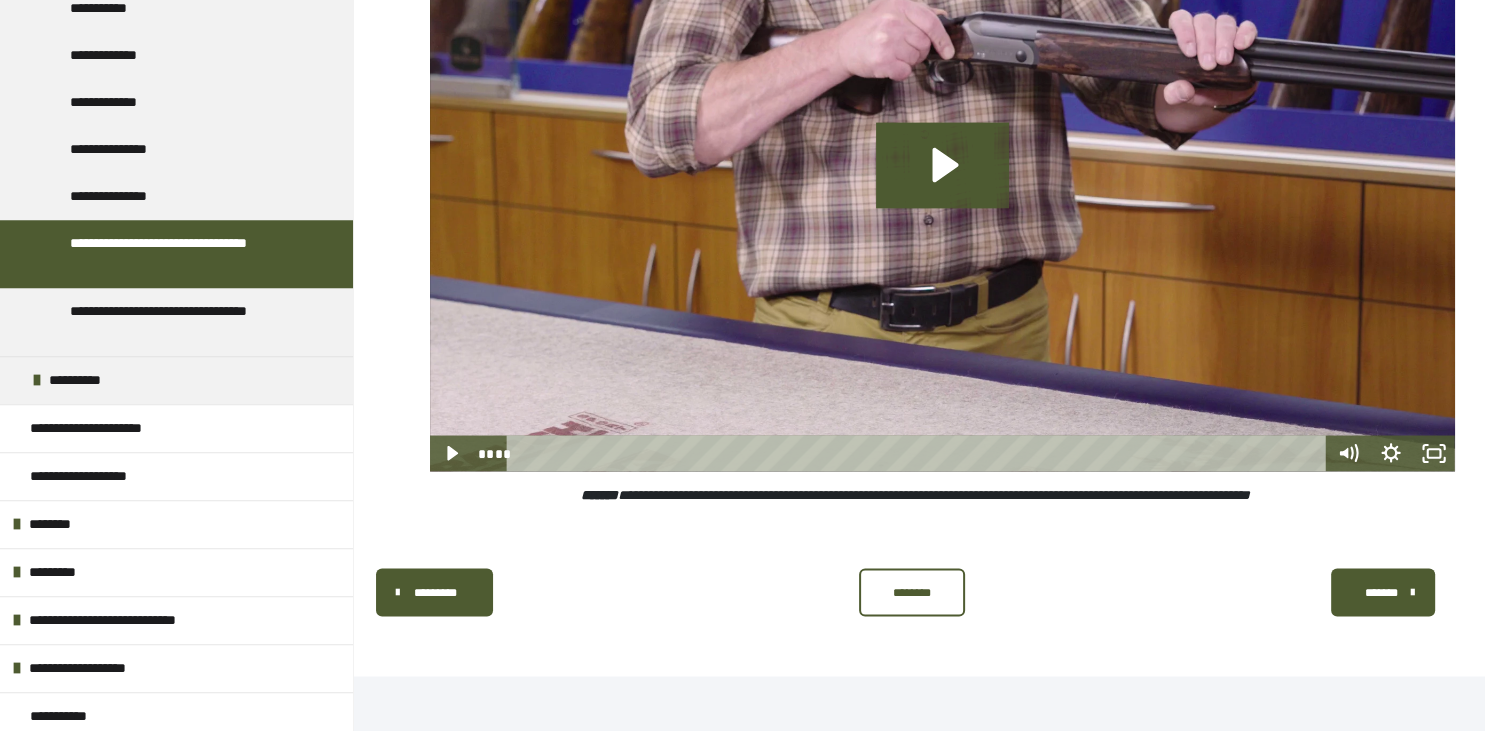 scroll, scrollTop: 3597, scrollLeft: 0, axis: vertical 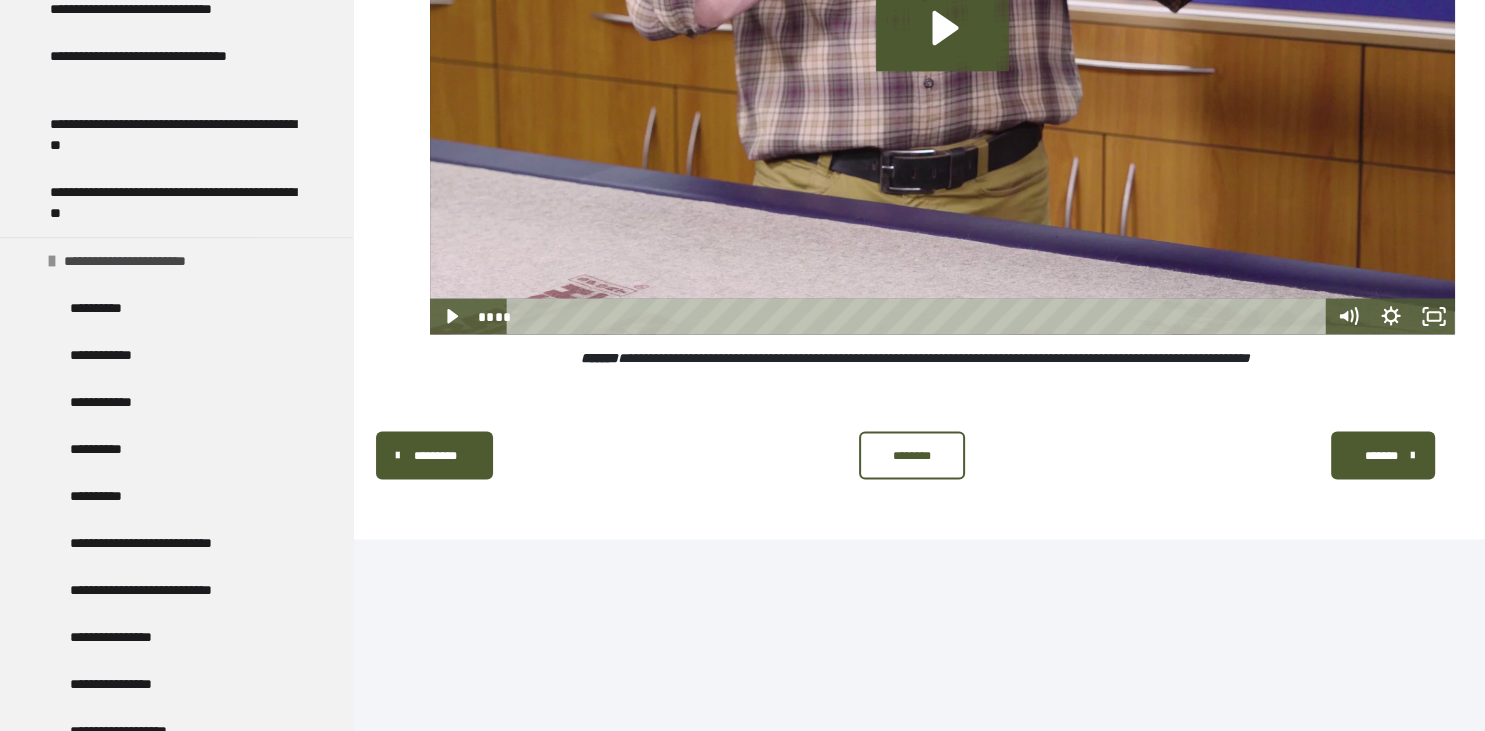 click at bounding box center [52, 261] 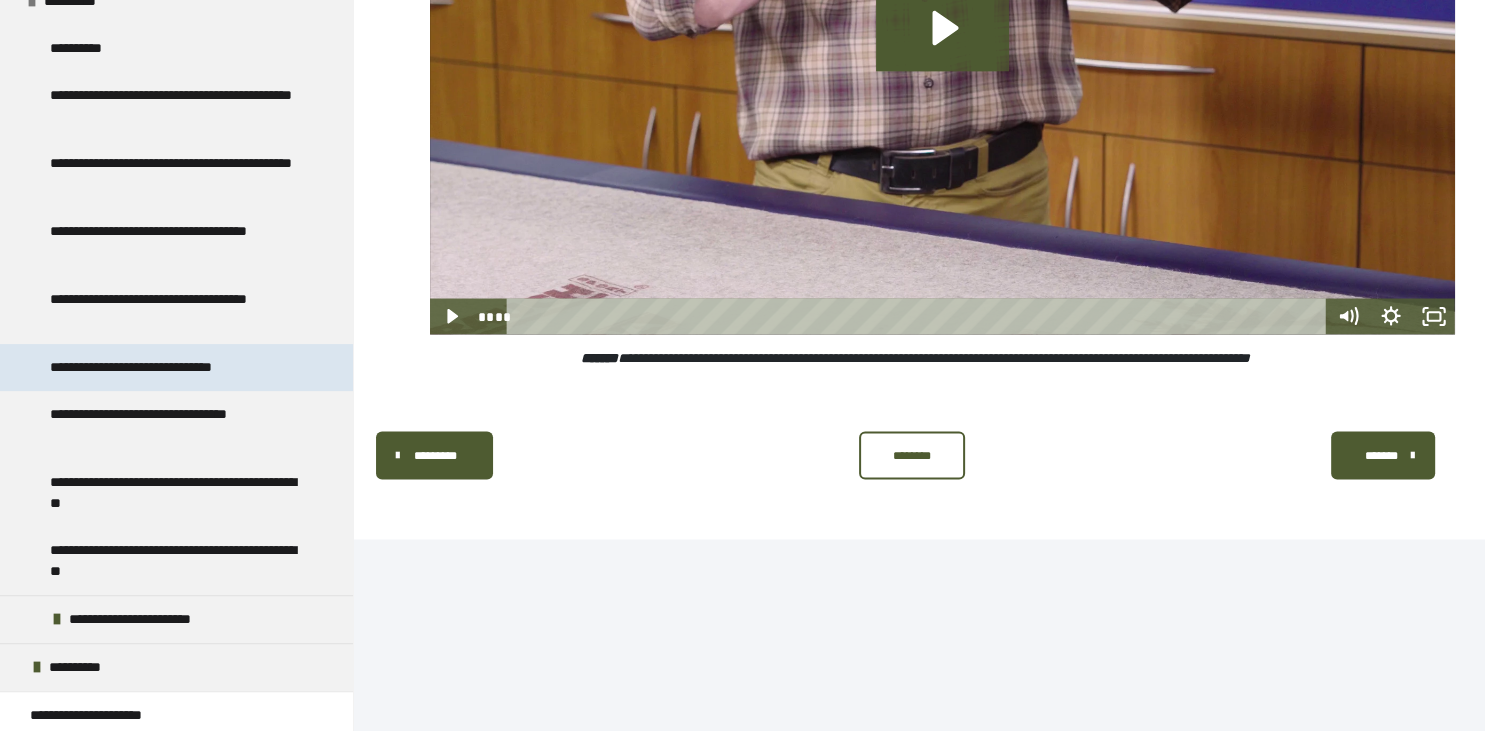 scroll, scrollTop: 316, scrollLeft: 0, axis: vertical 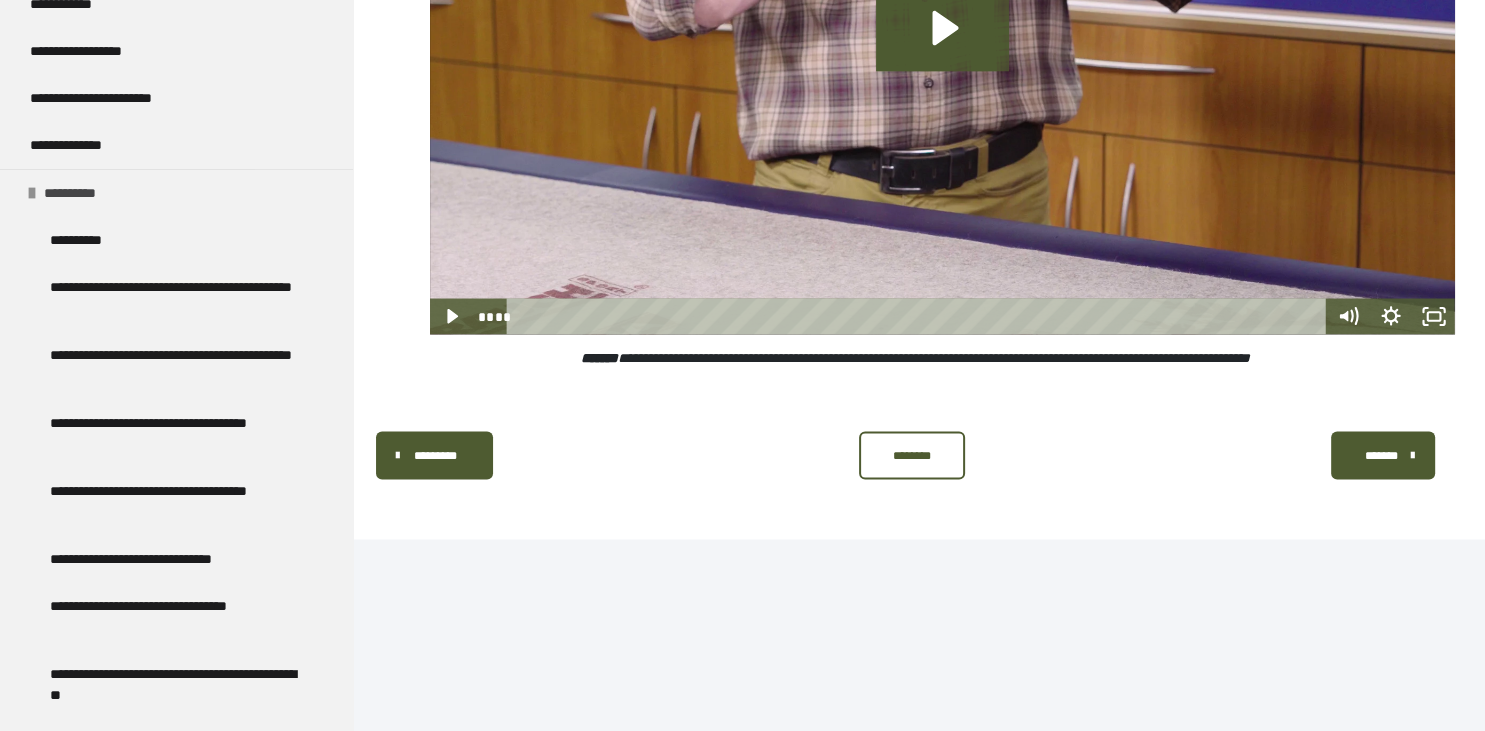 click at bounding box center [32, 193] 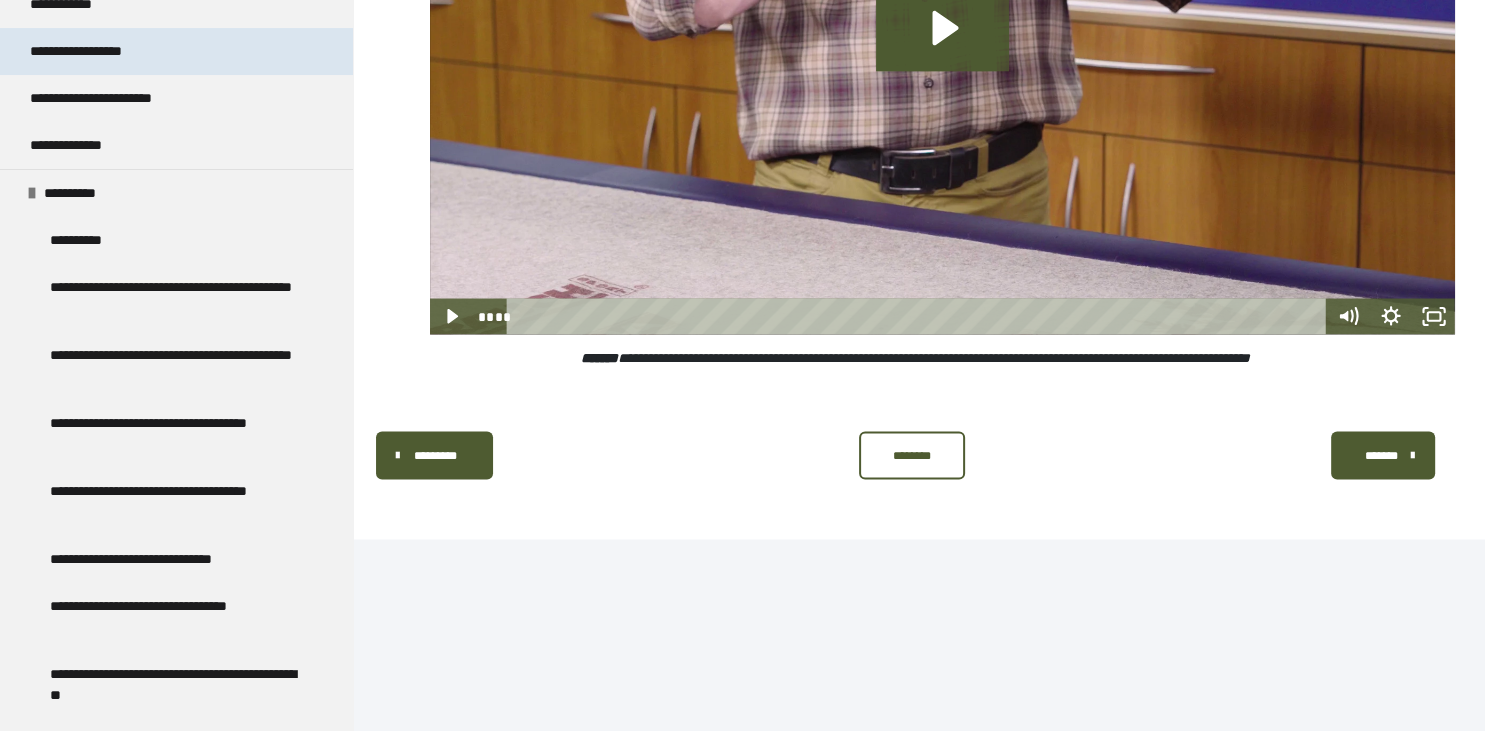 scroll, scrollTop: 178, scrollLeft: 0, axis: vertical 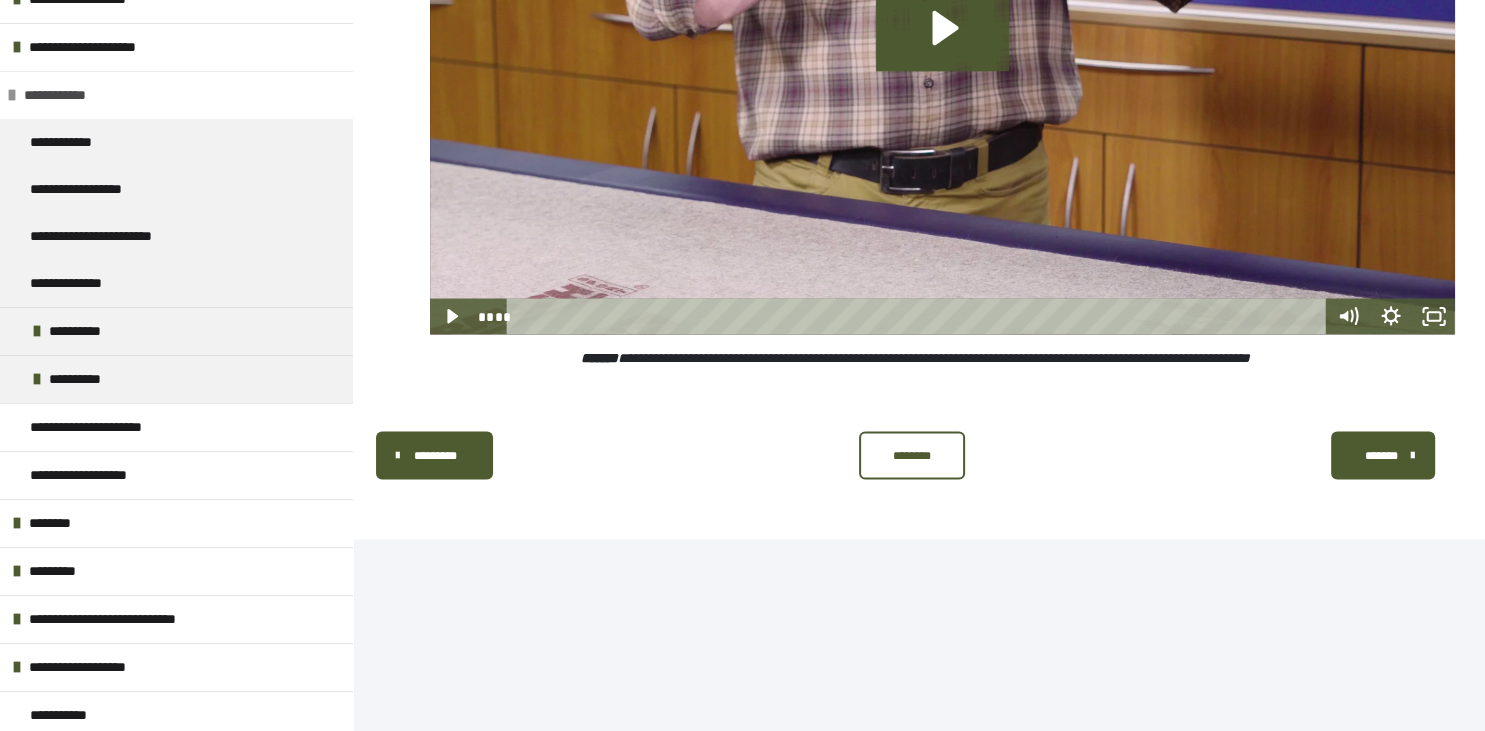 click at bounding box center (12, 95) 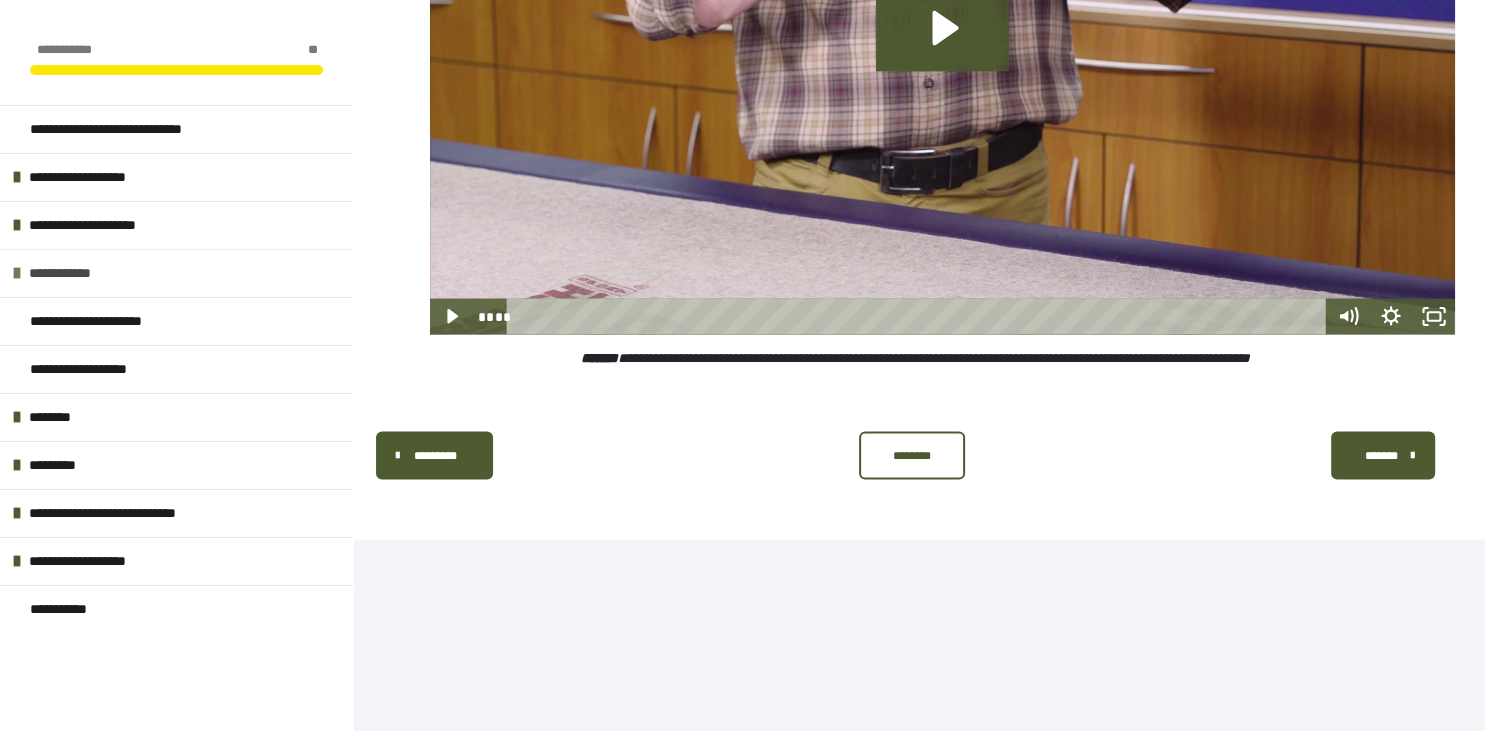scroll, scrollTop: 0, scrollLeft: 0, axis: both 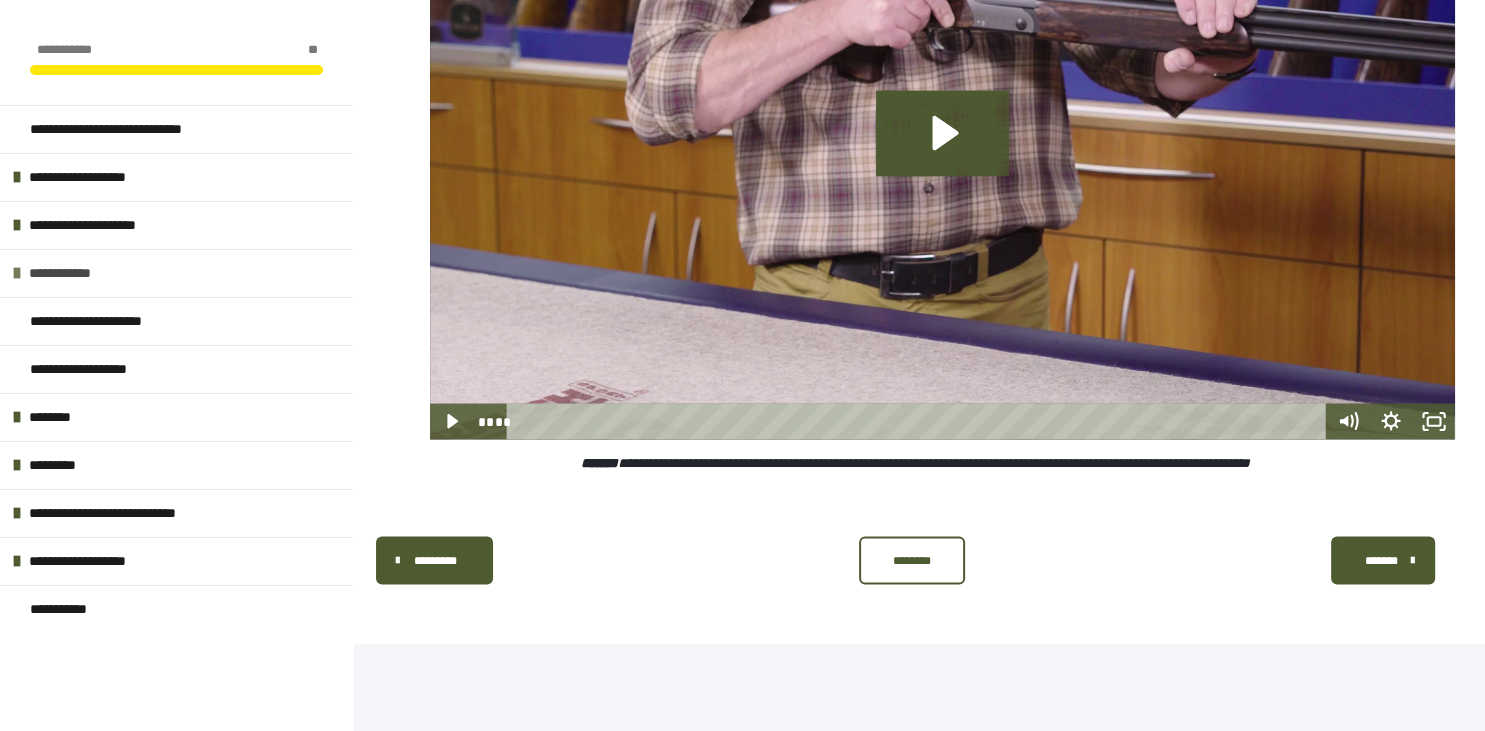 click at bounding box center [17, 273] 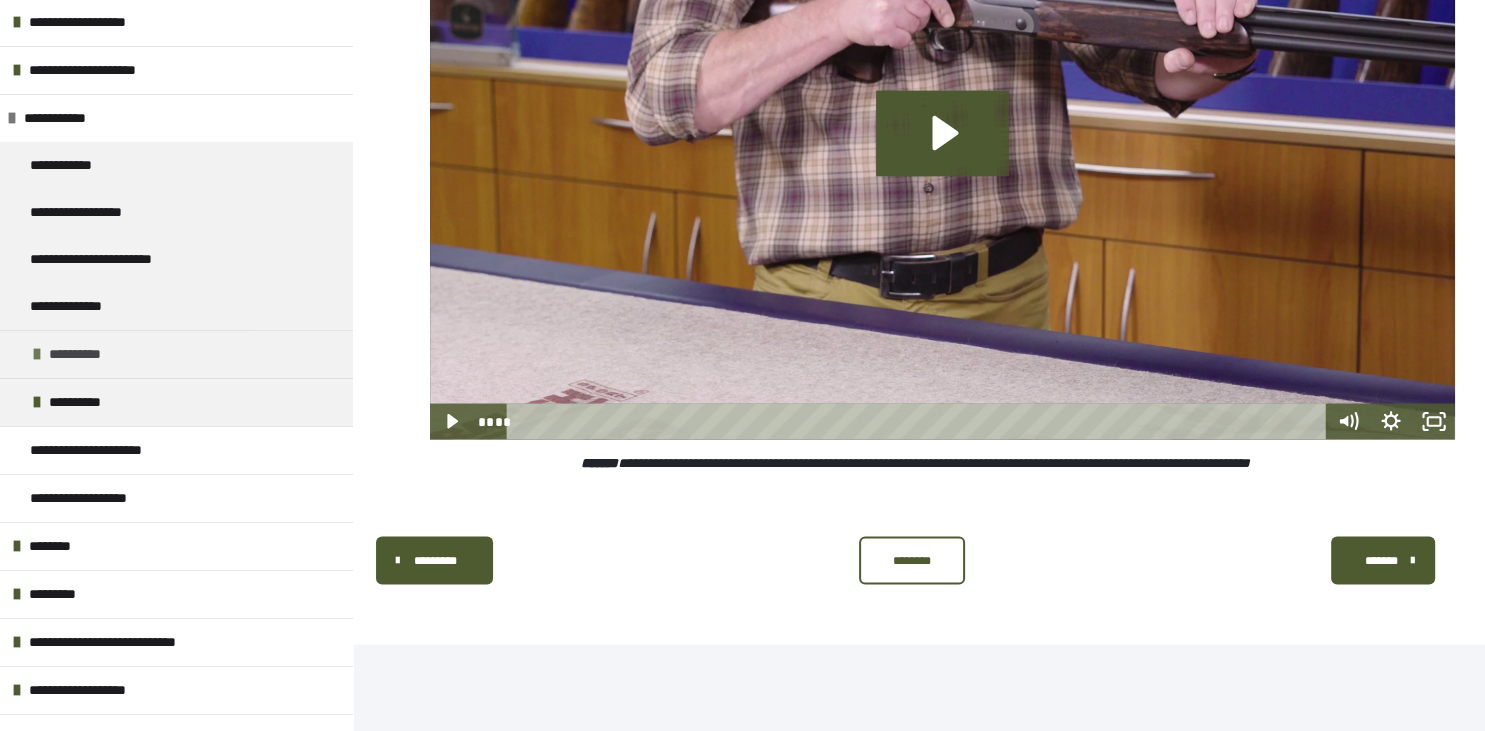 scroll, scrollTop: 178, scrollLeft: 0, axis: vertical 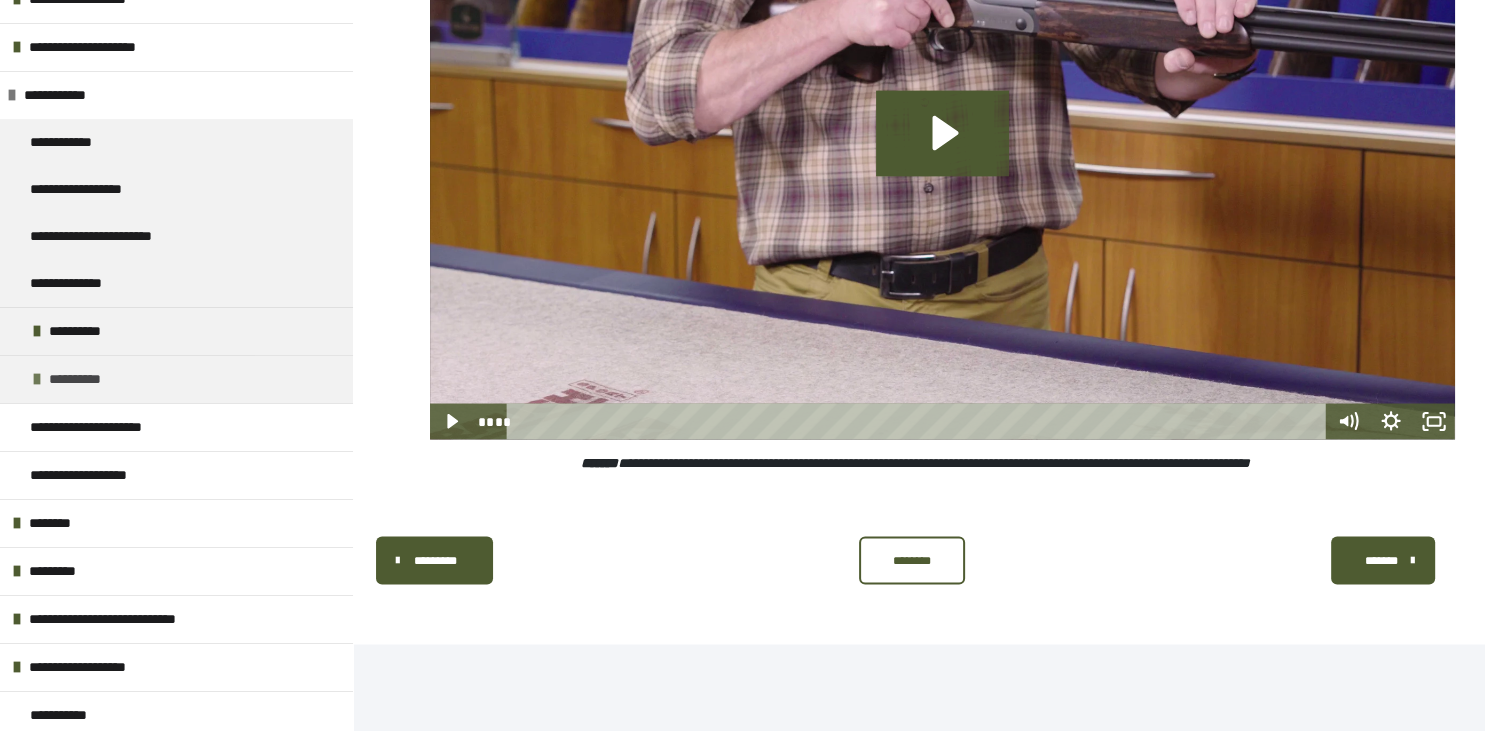 click on "**********" at bounding box center [176, 379] 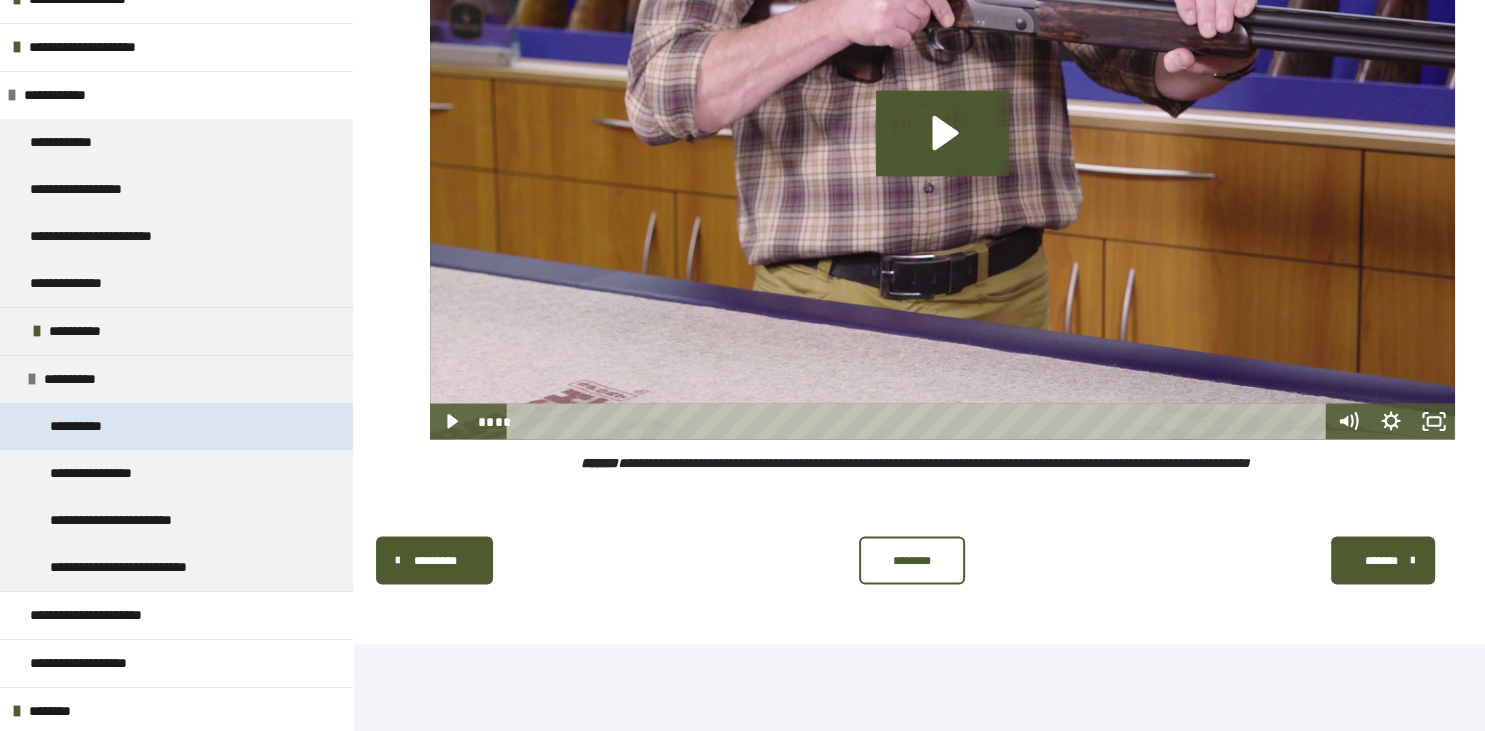 click on "**********" at bounding box center [90, 426] 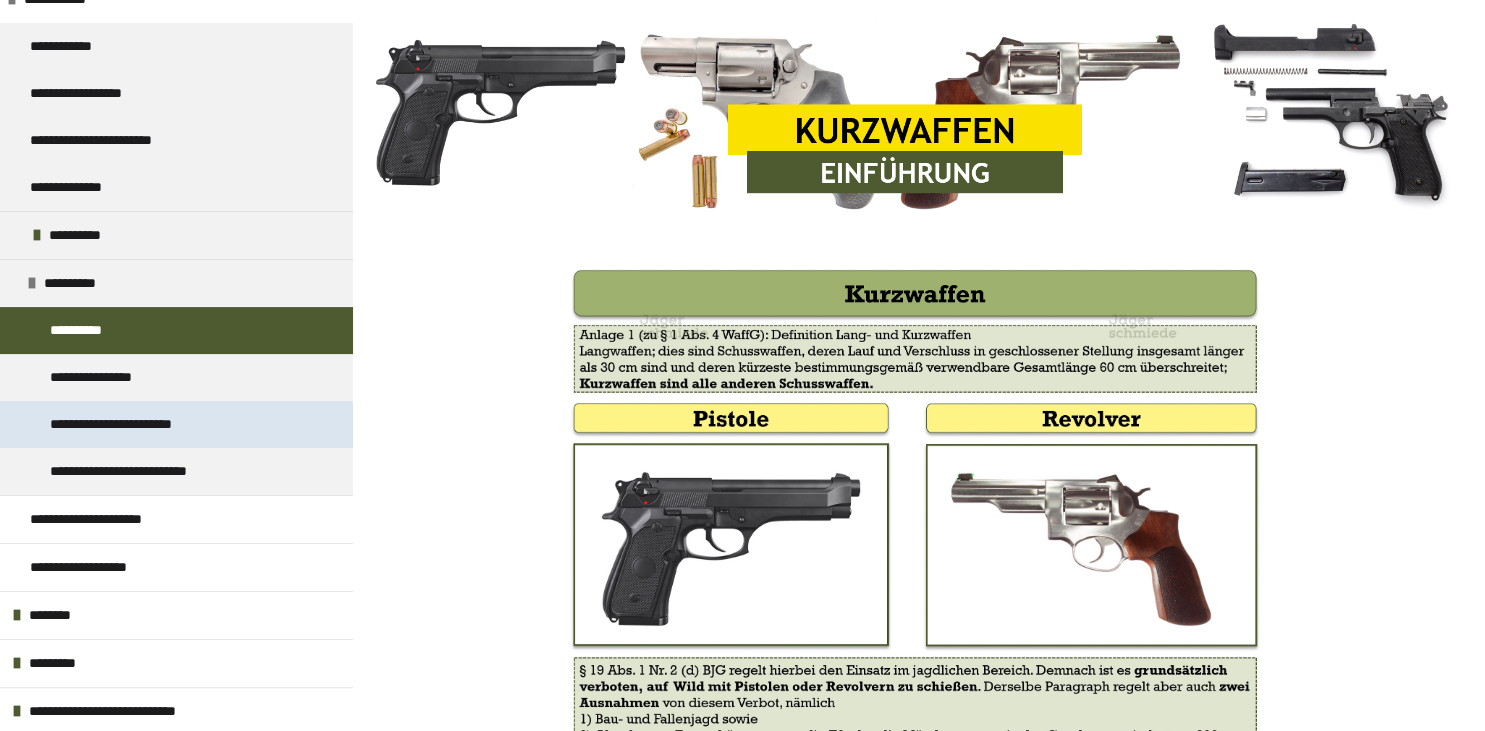scroll, scrollTop: 366, scrollLeft: 0, axis: vertical 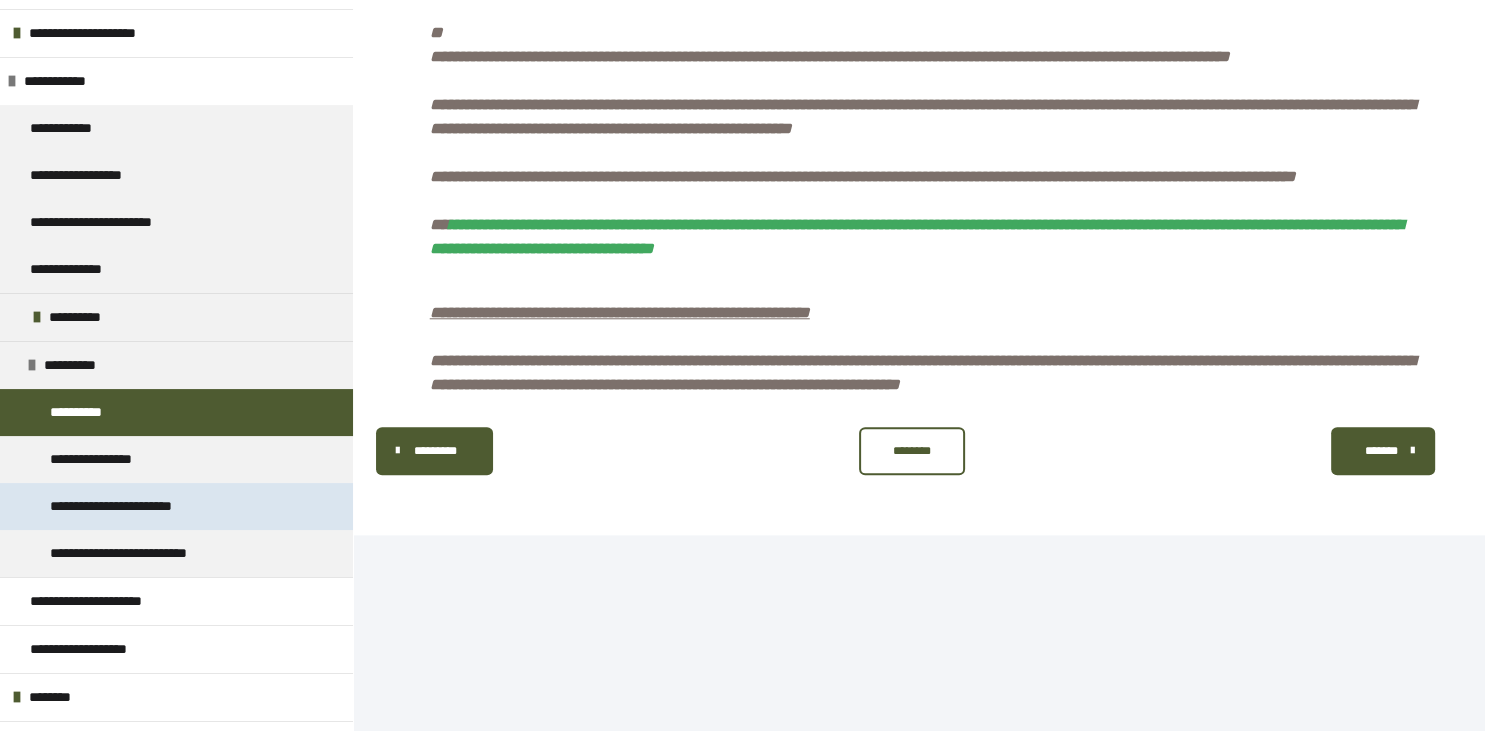 click on "**********" at bounding box center [137, 506] 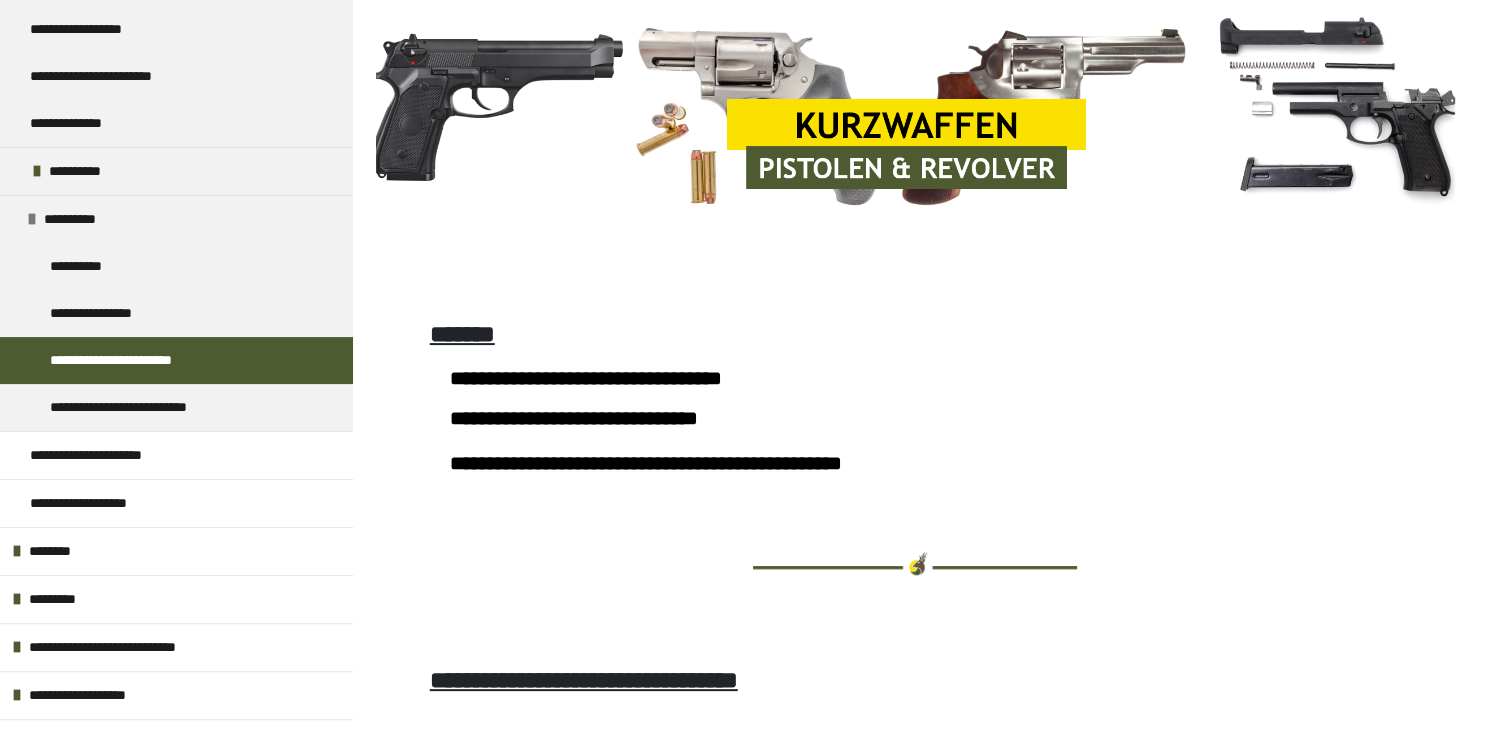 scroll, scrollTop: 366, scrollLeft: 0, axis: vertical 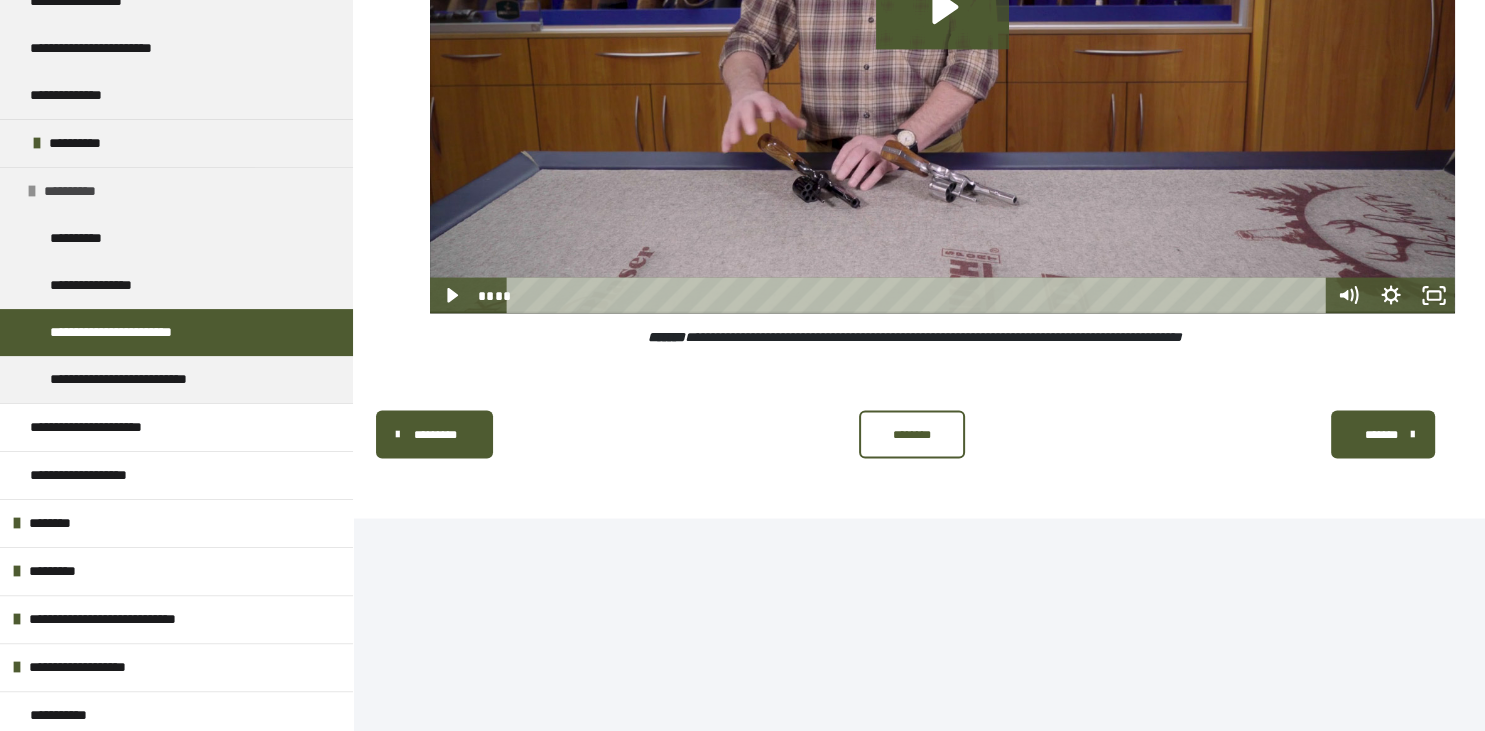 click at bounding box center [32, 191] 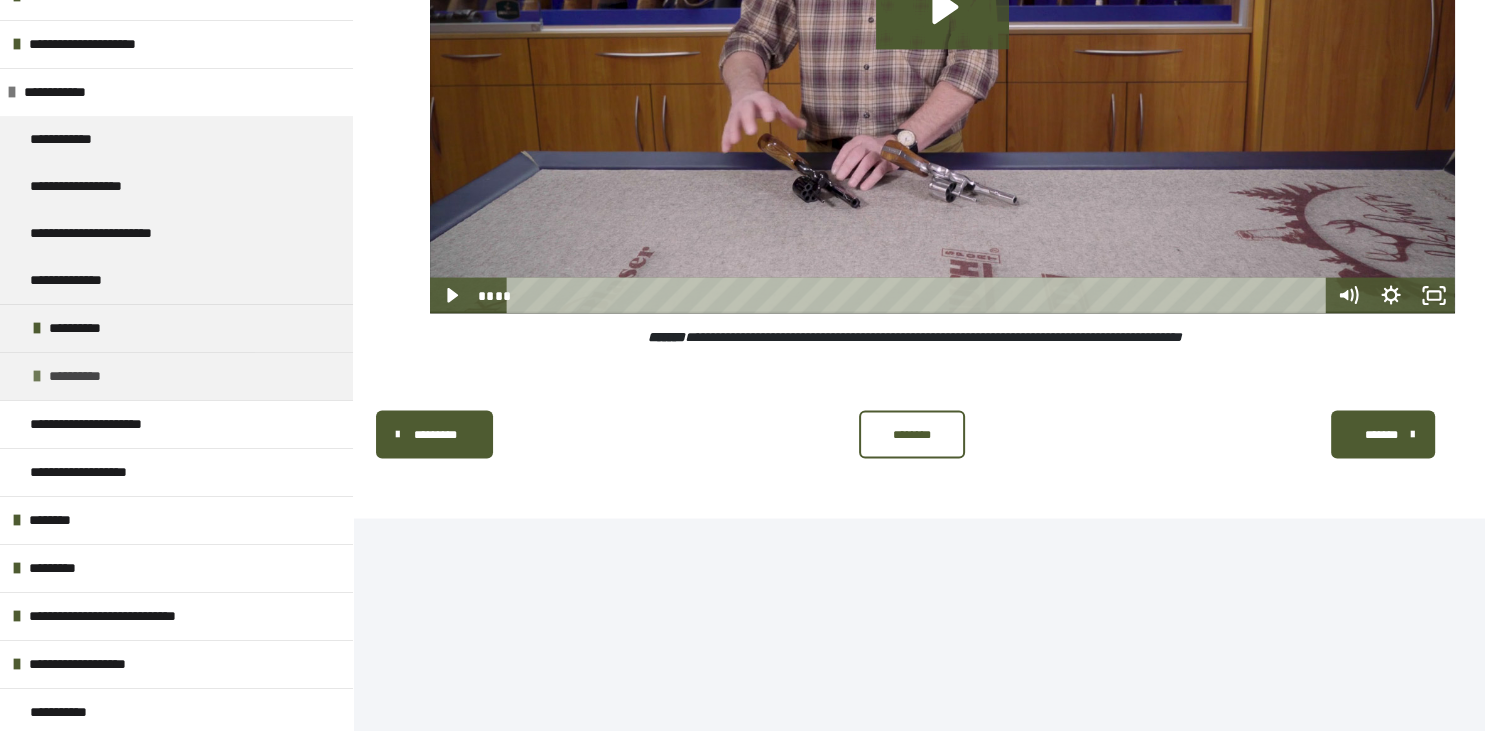 scroll, scrollTop: 178, scrollLeft: 0, axis: vertical 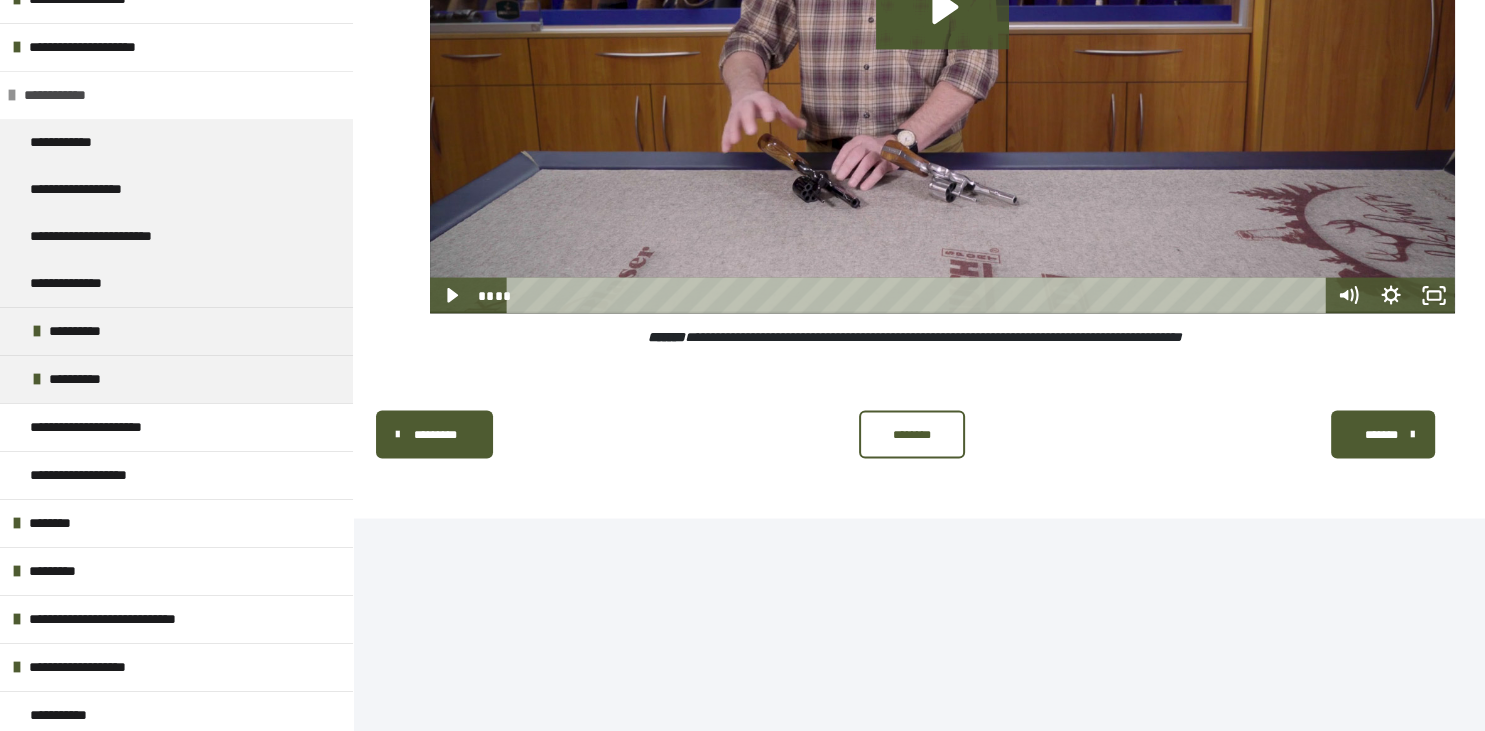 click at bounding box center [12, 95] 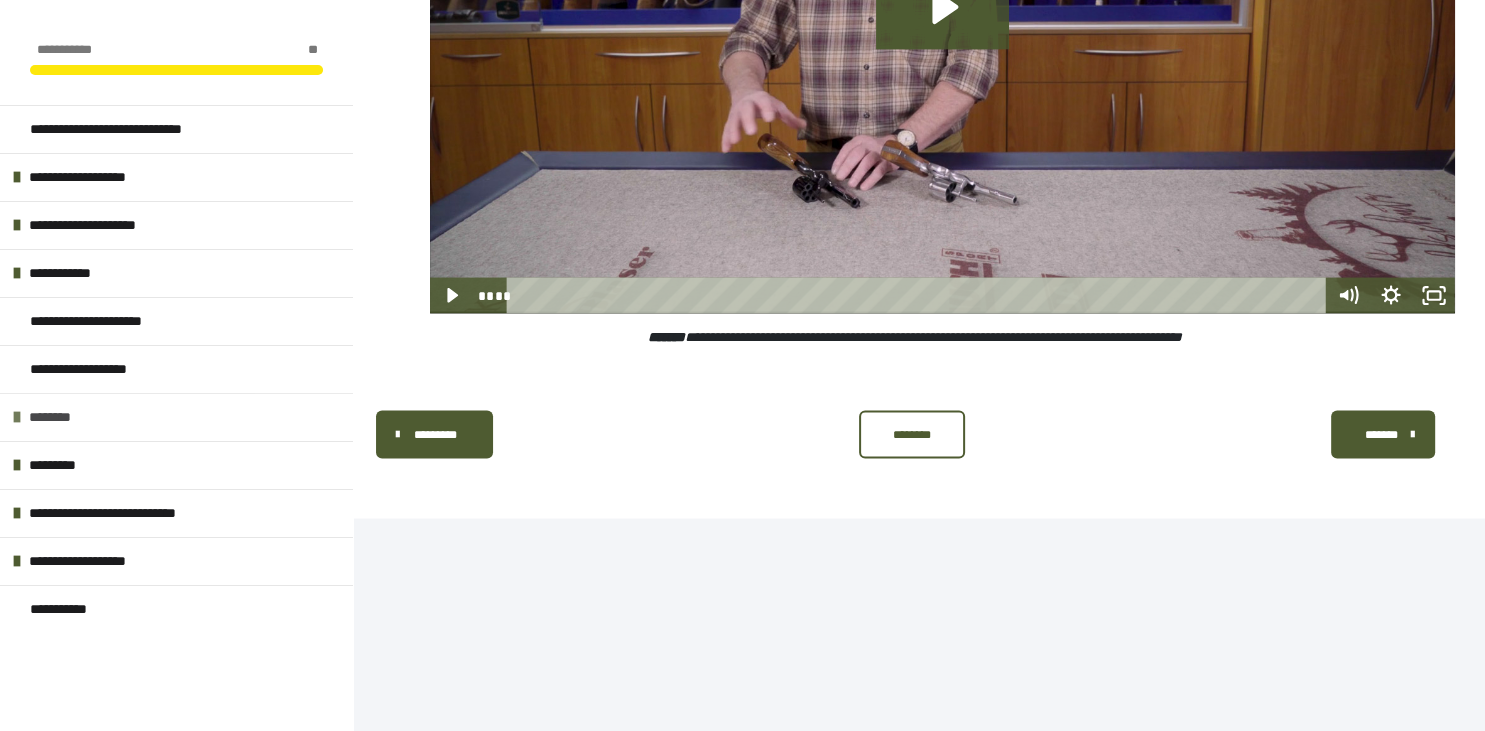 click at bounding box center [17, 417] 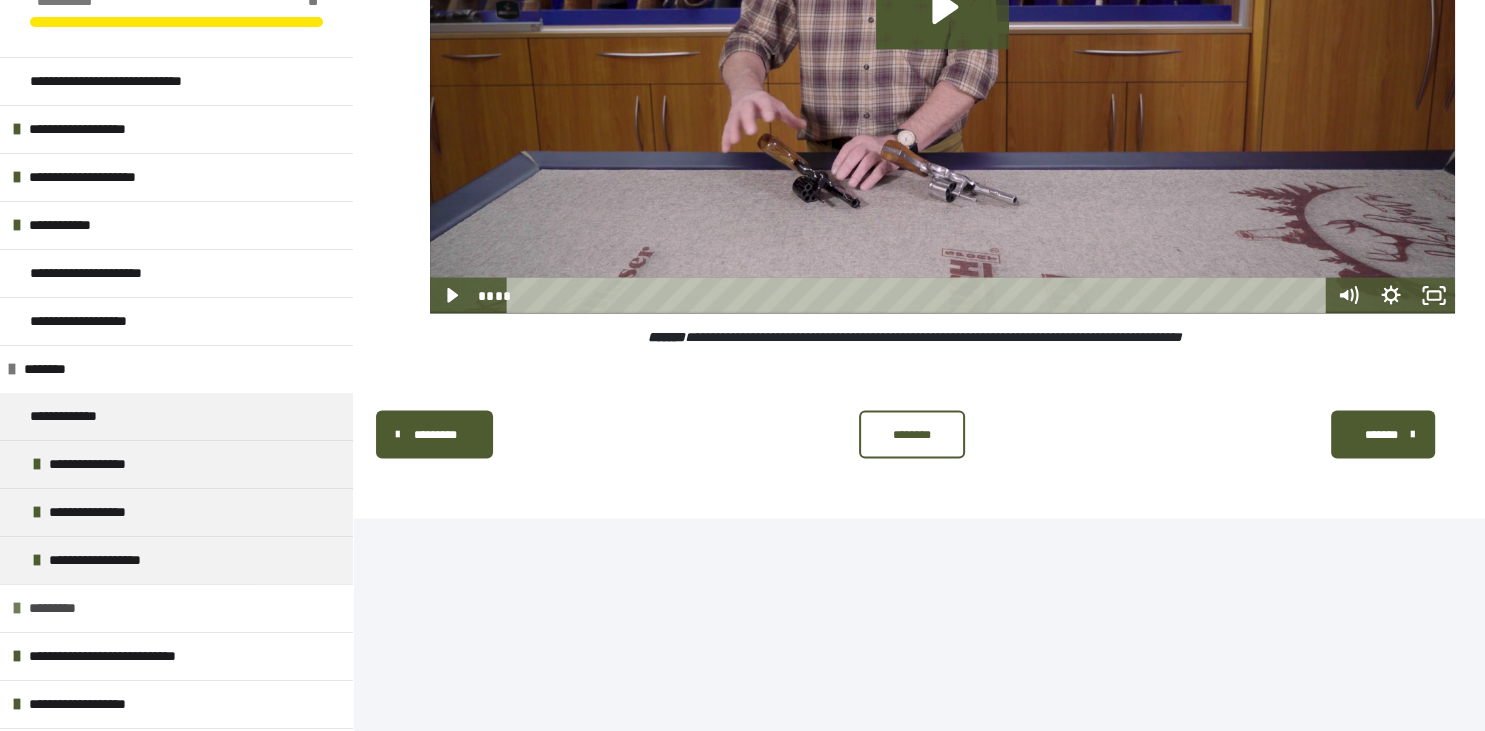 scroll, scrollTop: 85, scrollLeft: 0, axis: vertical 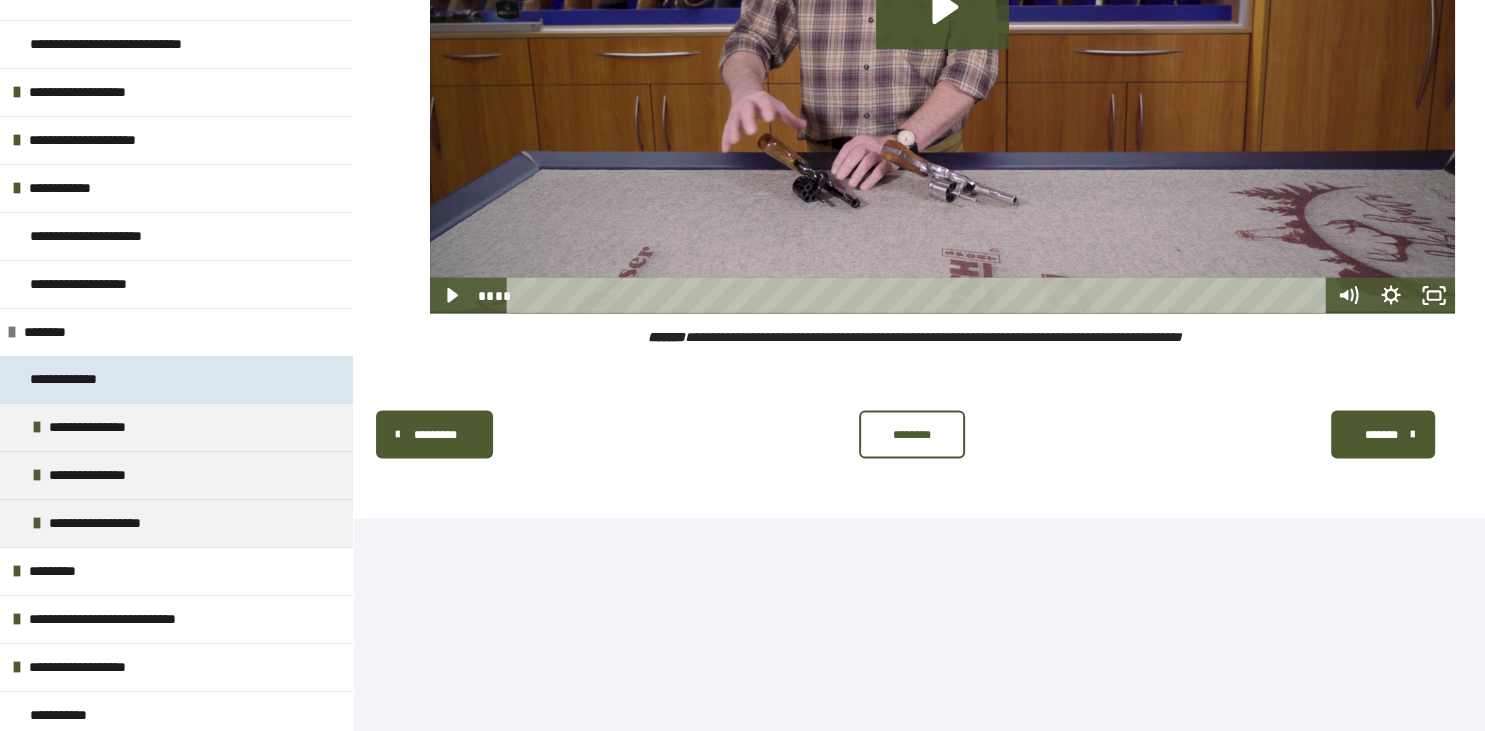 click on "**********" at bounding box center (81, 379) 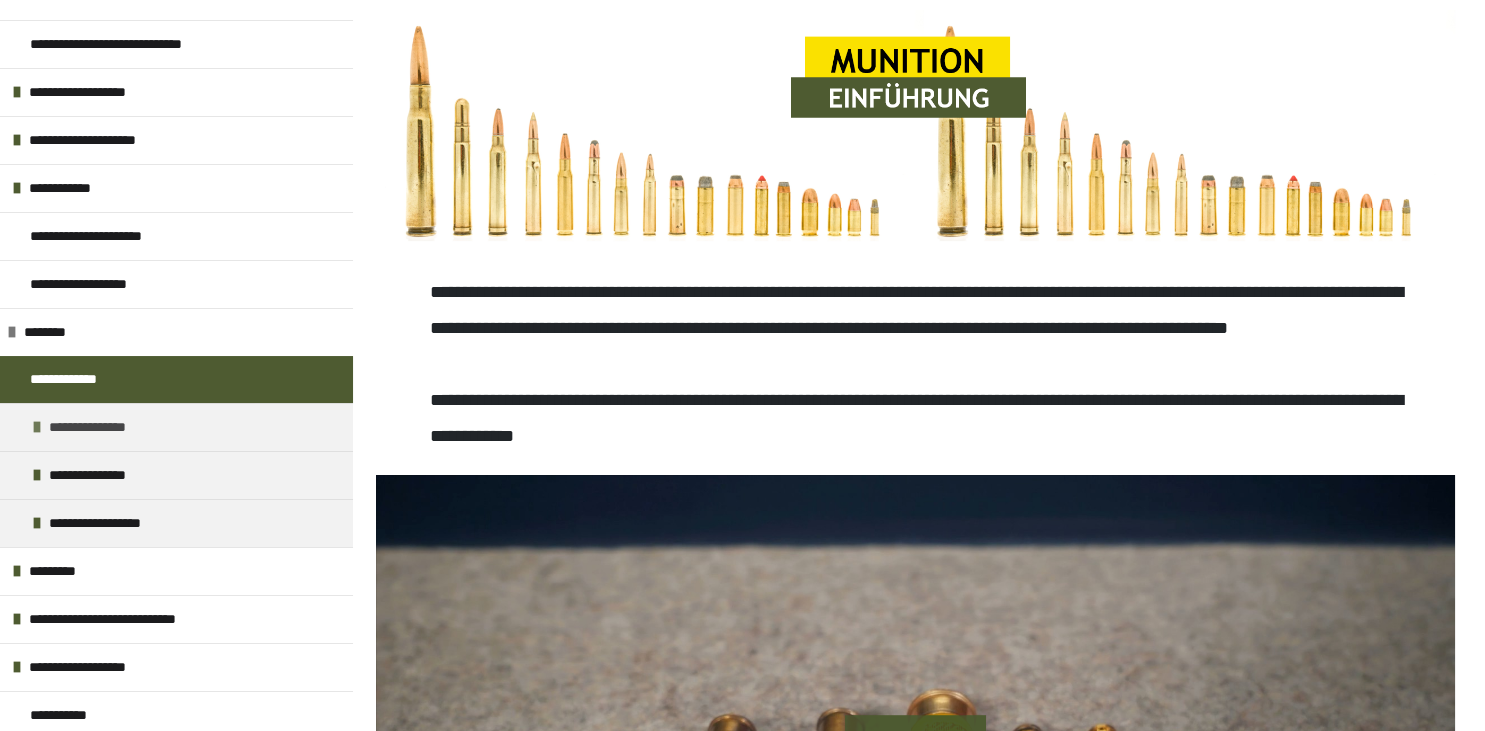 click on "**********" at bounding box center [176, 427] 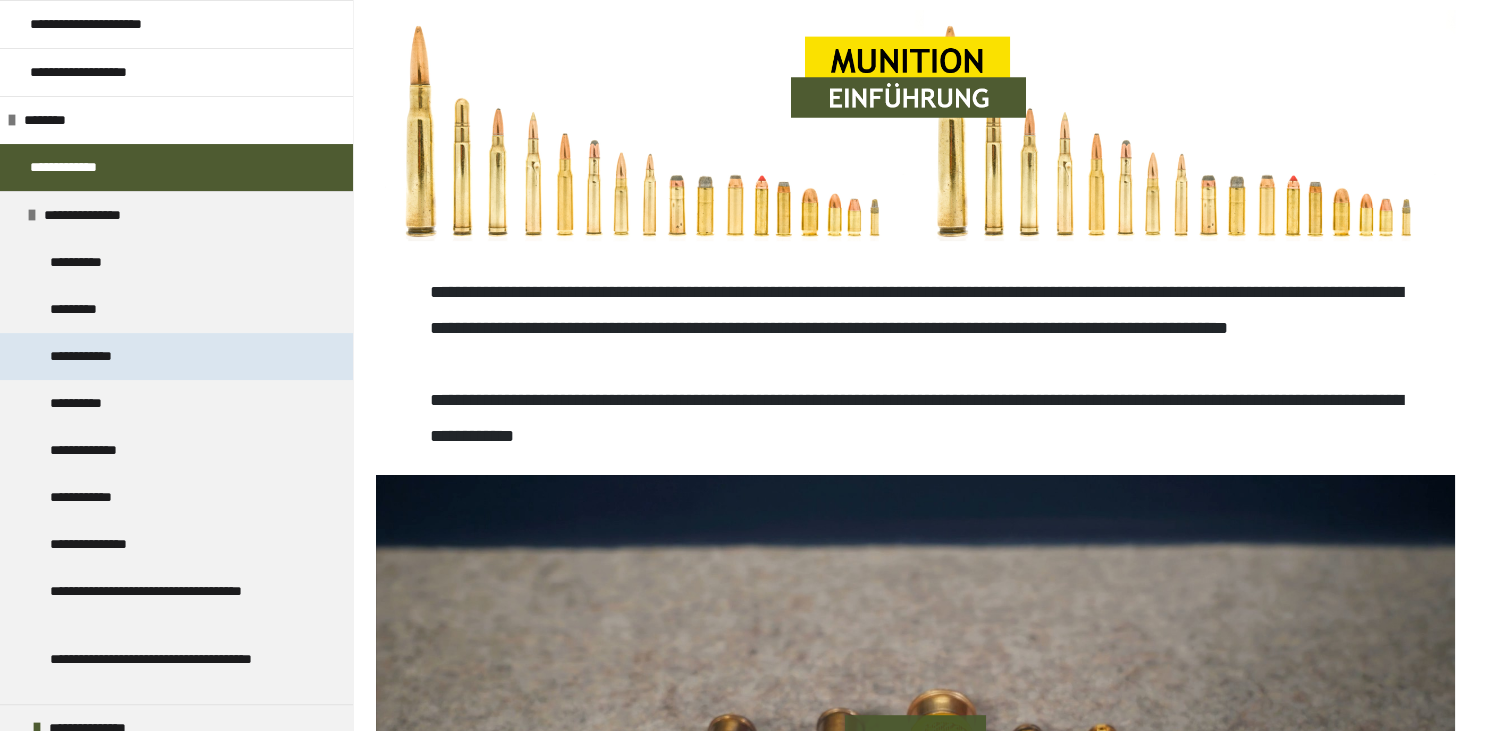 scroll, scrollTop: 181, scrollLeft: 0, axis: vertical 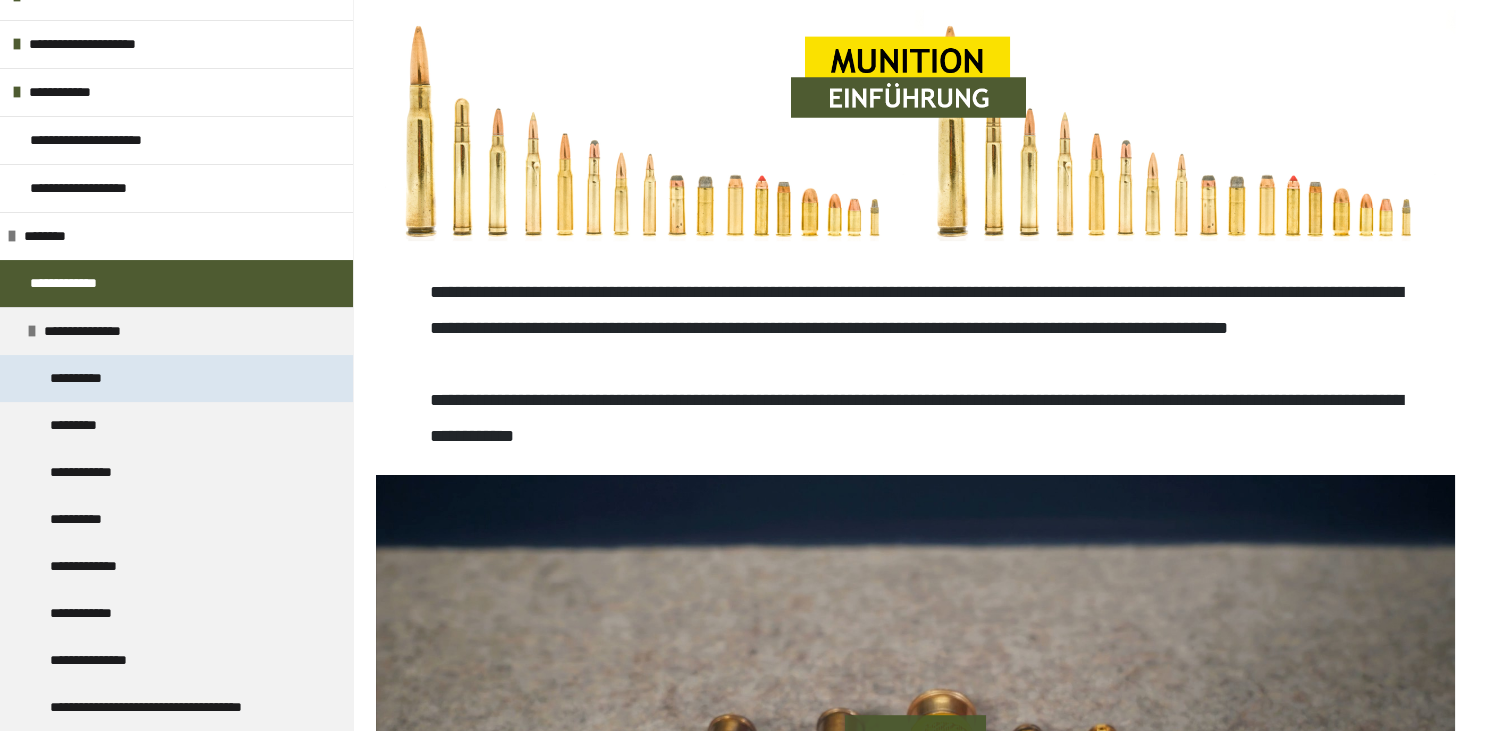 click on "**********" at bounding box center (90, 378) 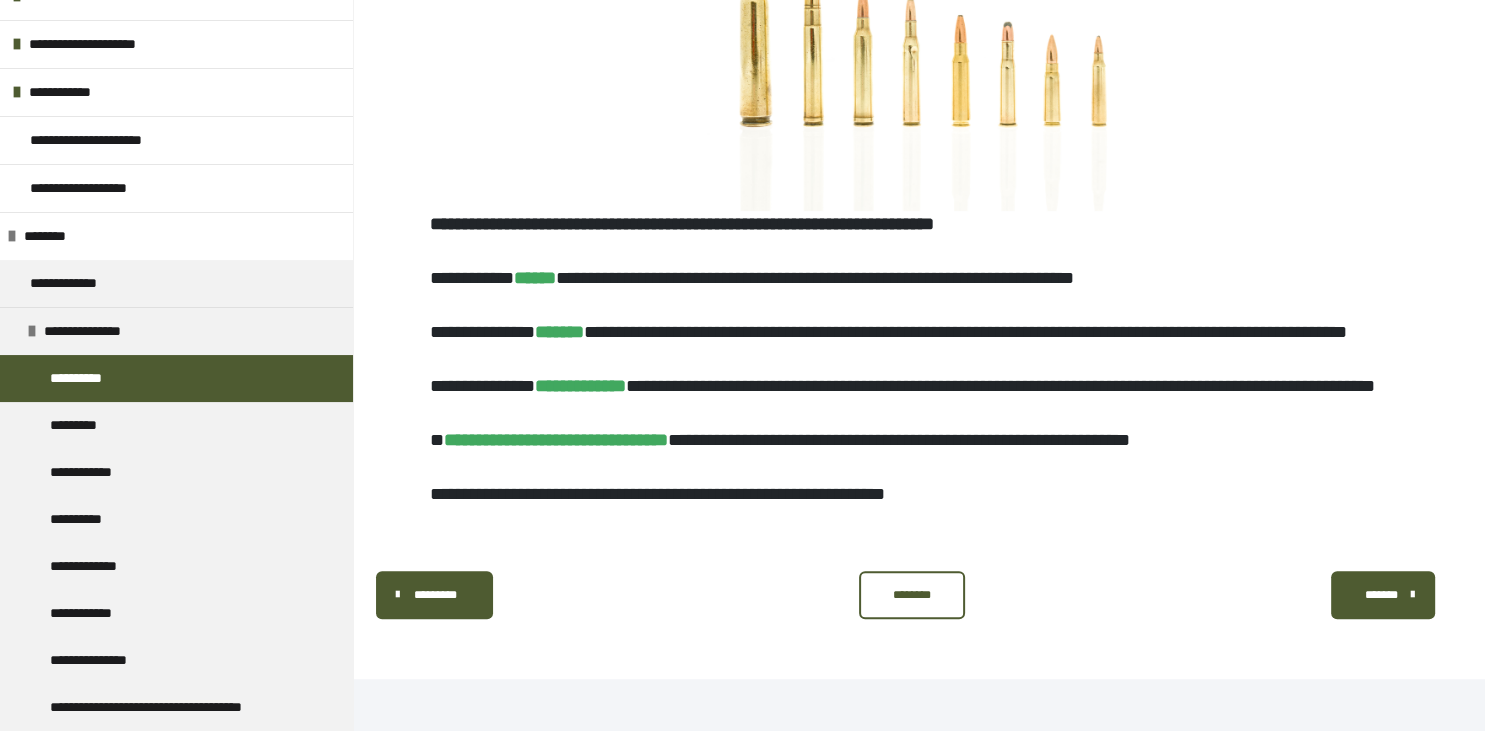 scroll, scrollTop: 929, scrollLeft: 0, axis: vertical 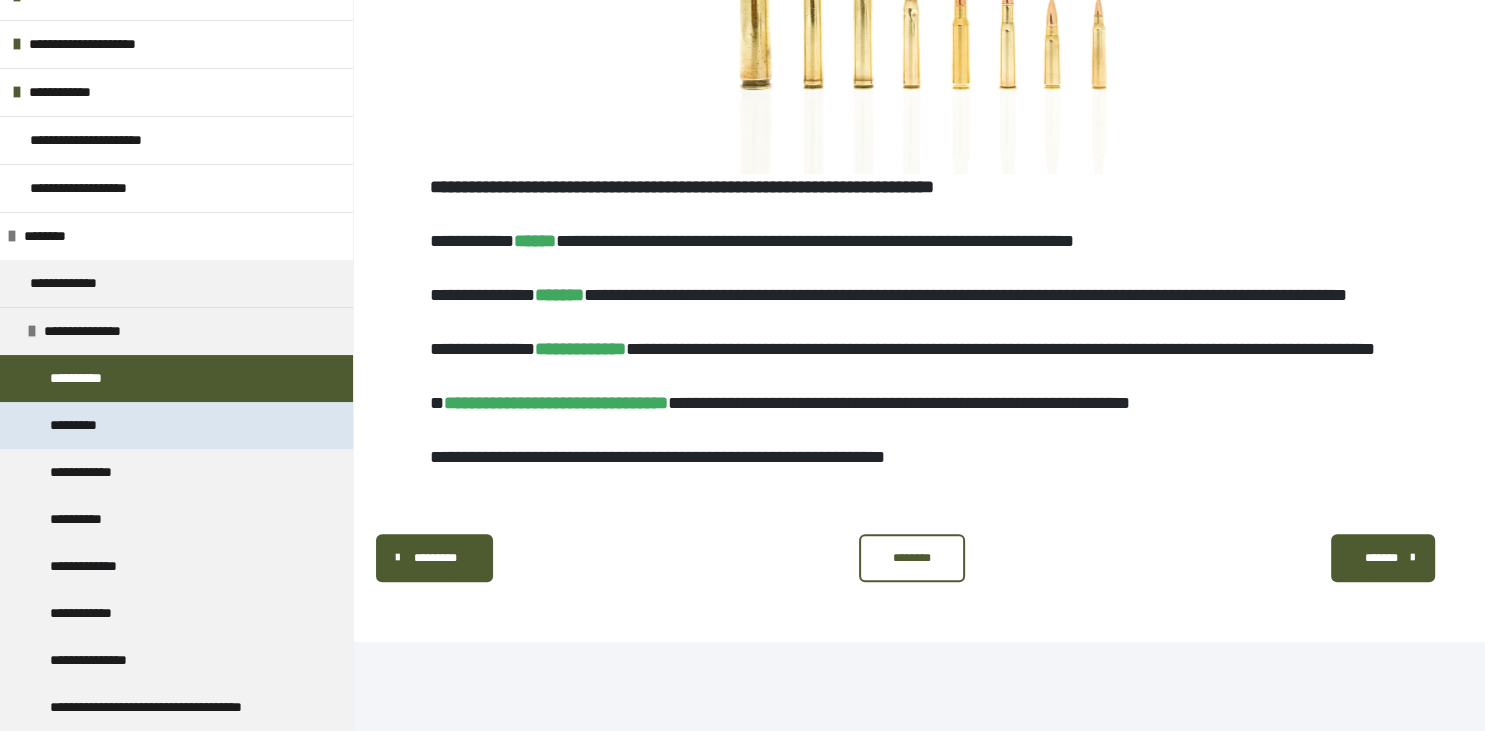 click on "*********" at bounding box center [87, 425] 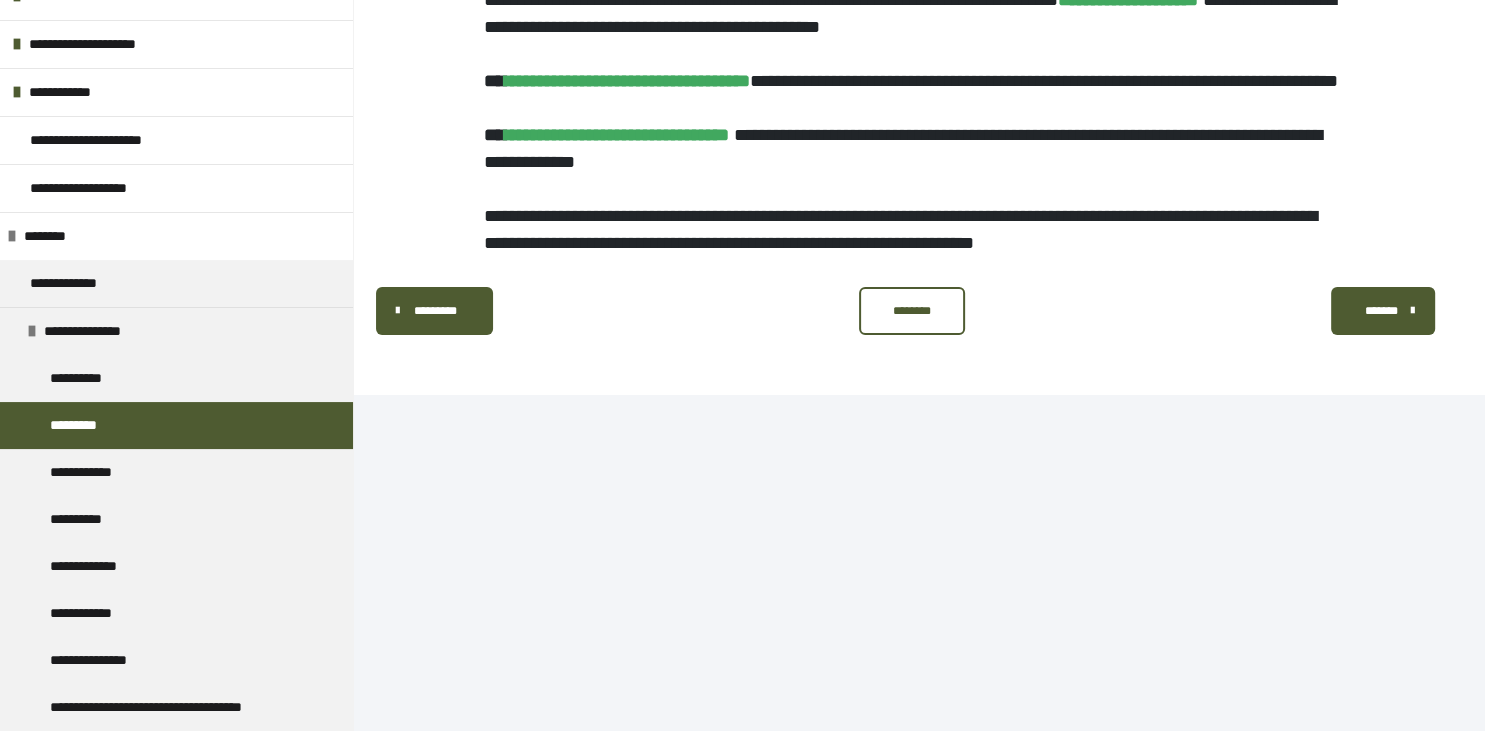scroll, scrollTop: 7009, scrollLeft: 0, axis: vertical 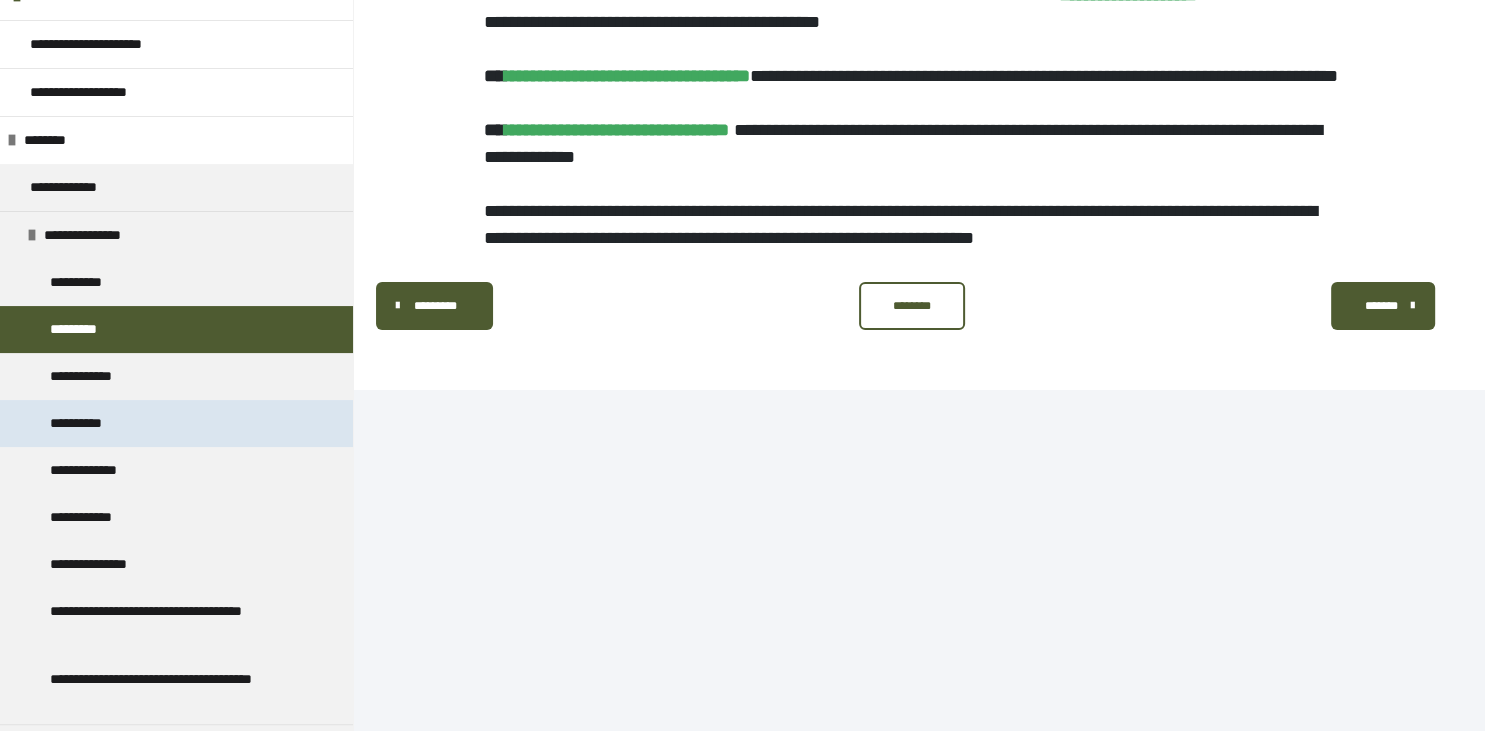 click on "**********" at bounding box center (86, 423) 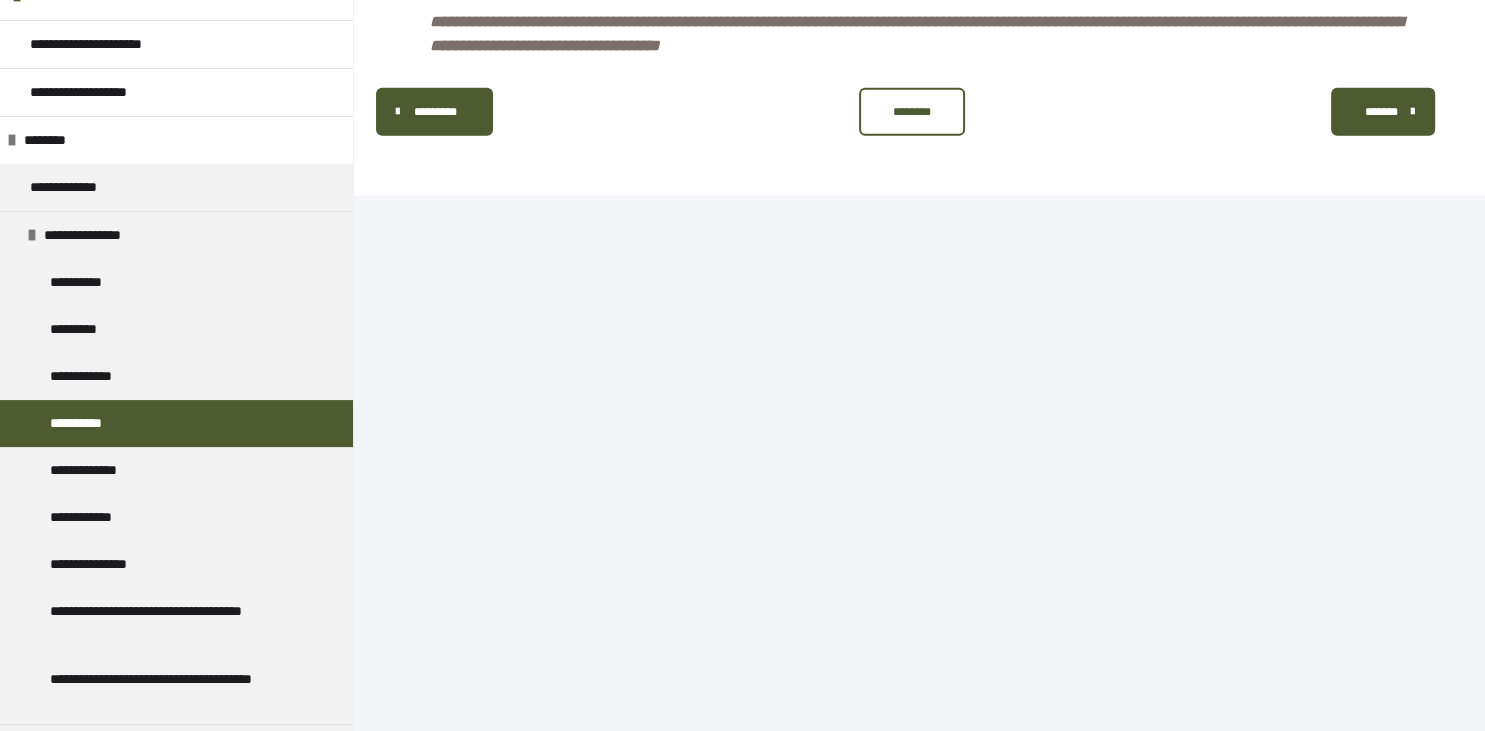 scroll, scrollTop: 12710, scrollLeft: 0, axis: vertical 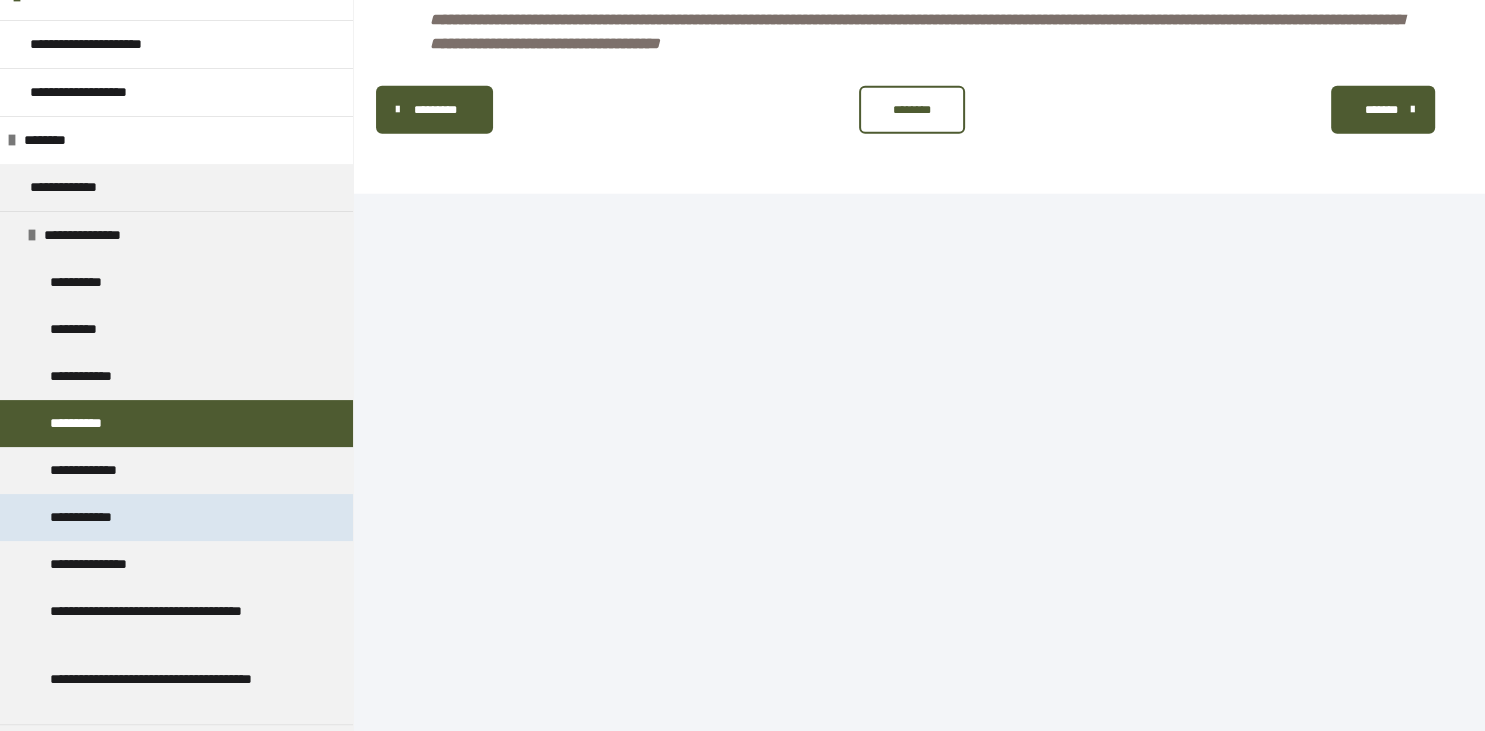 click on "**********" at bounding box center [98, 517] 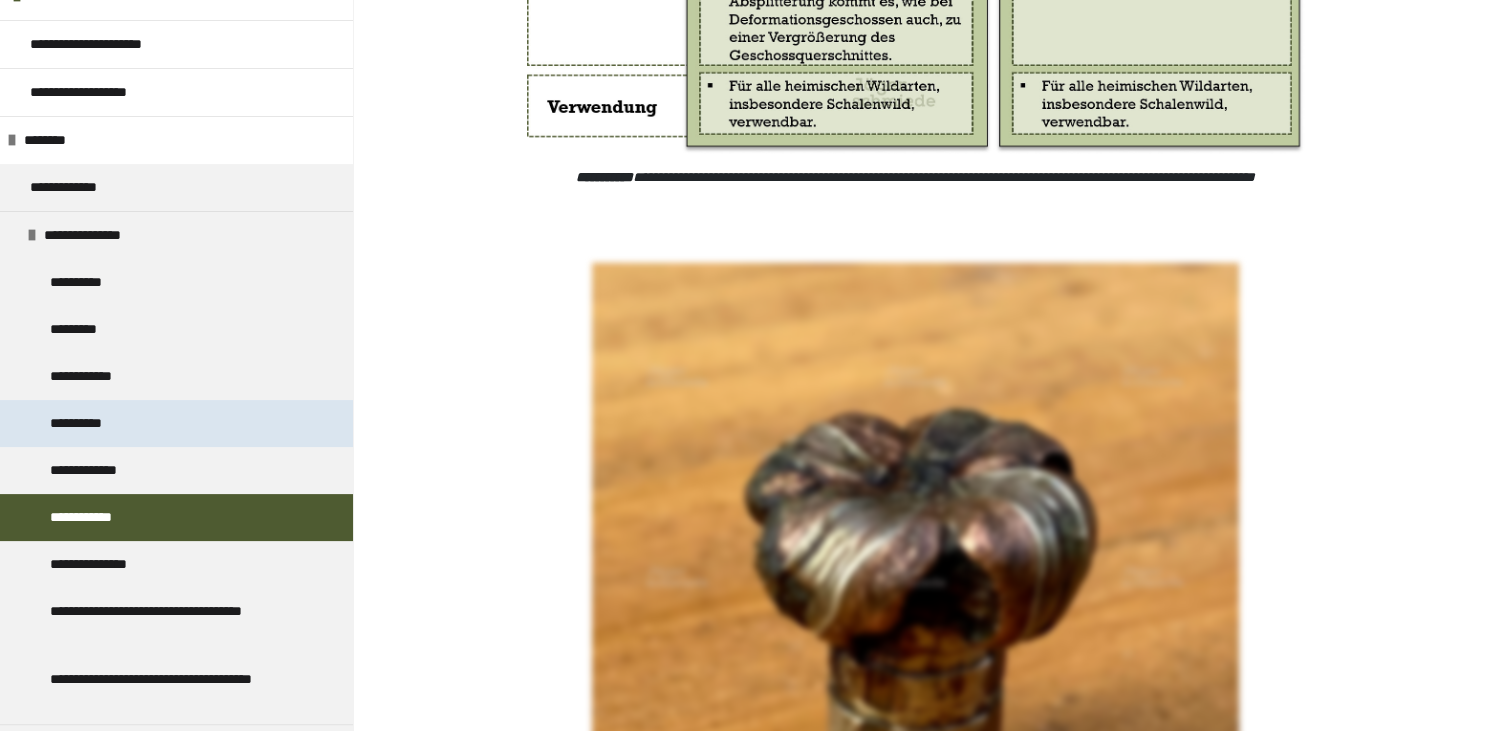 scroll, scrollTop: 6398, scrollLeft: 0, axis: vertical 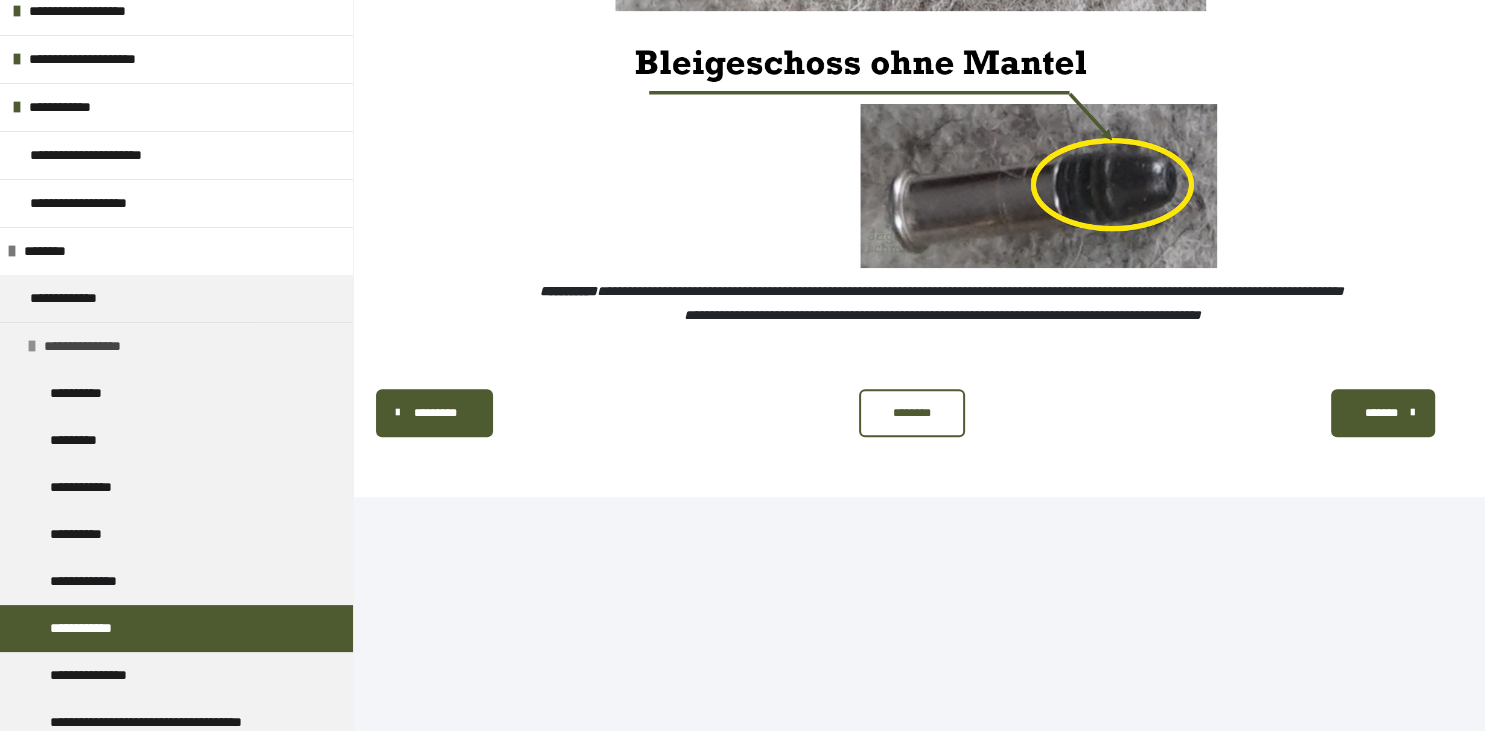 click at bounding box center (32, 346) 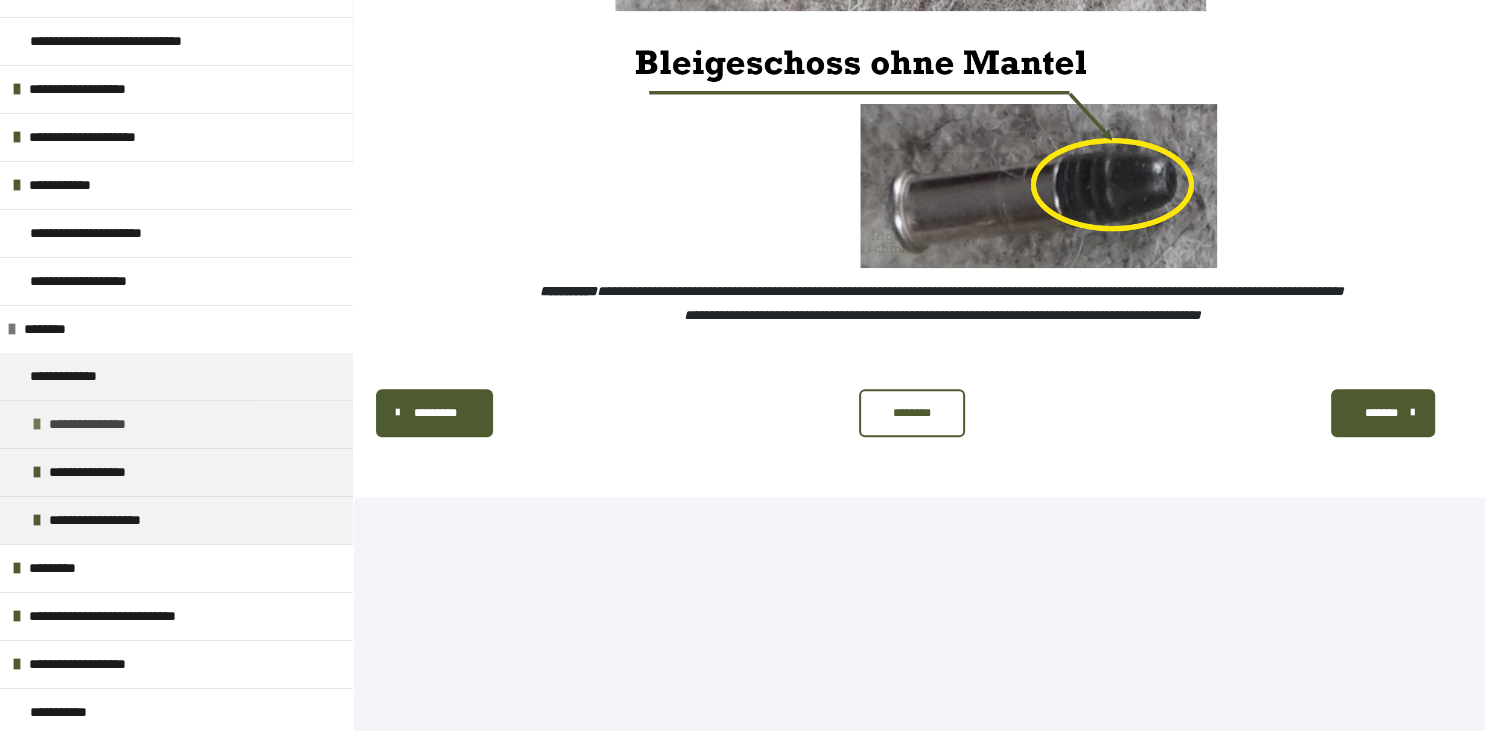 scroll, scrollTop: 85, scrollLeft: 0, axis: vertical 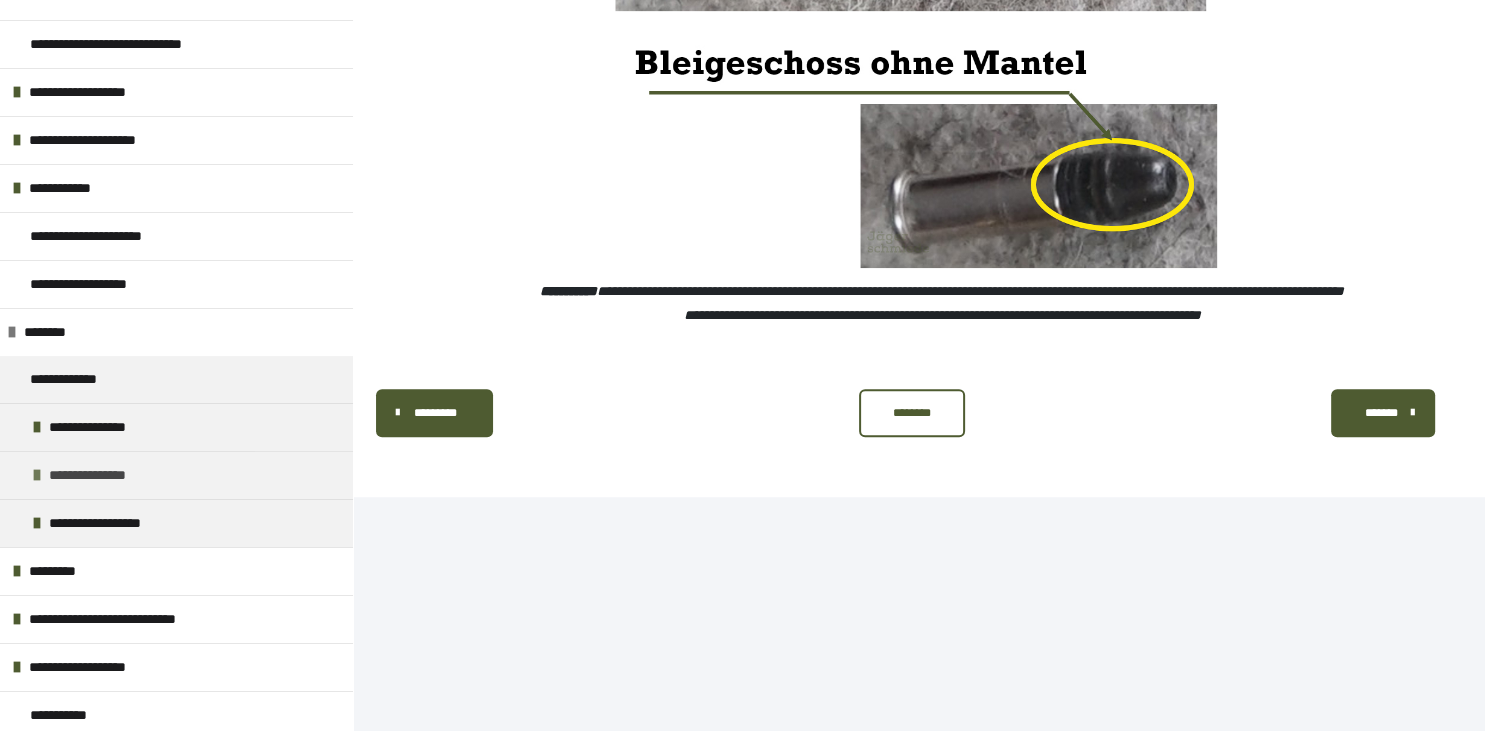 click on "**********" at bounding box center [176, 475] 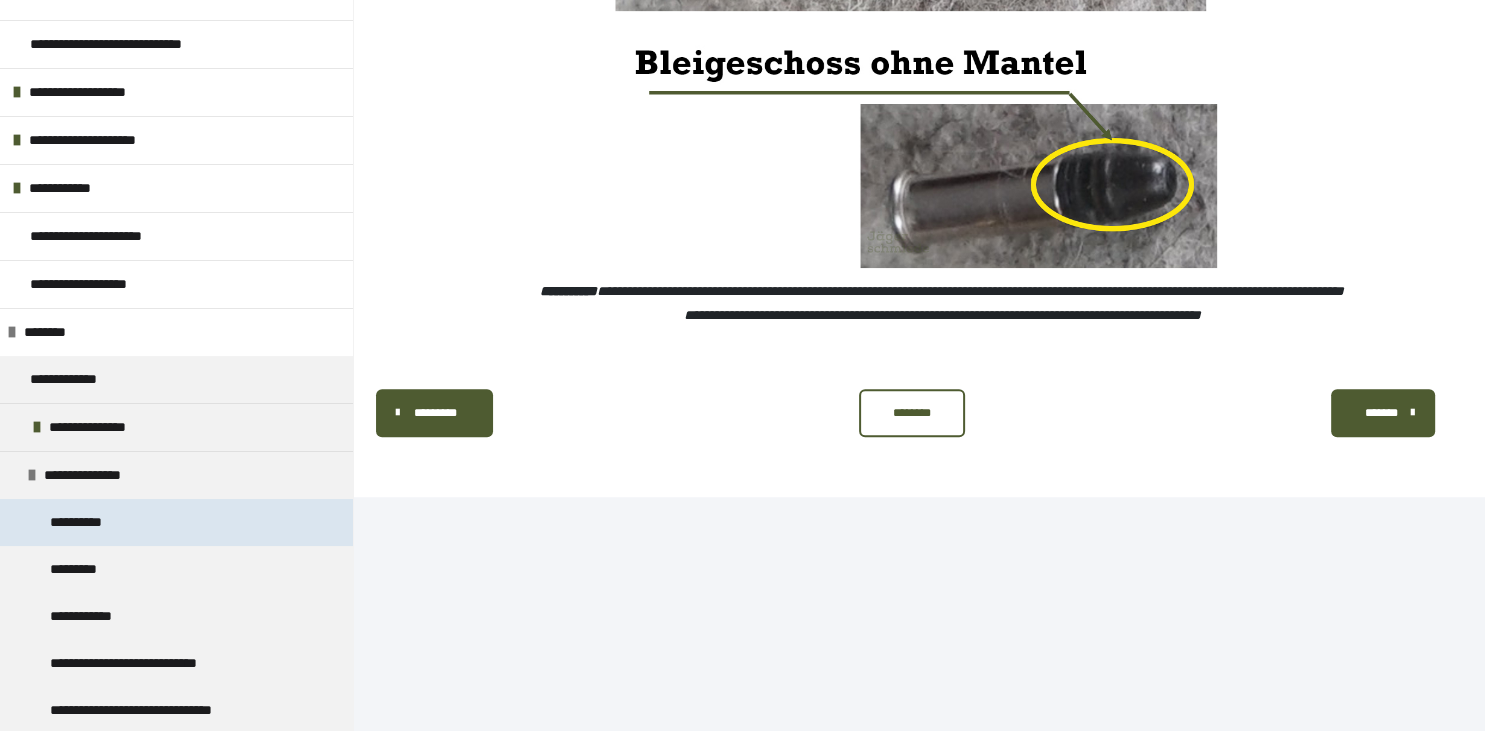 scroll, scrollTop: 181, scrollLeft: 0, axis: vertical 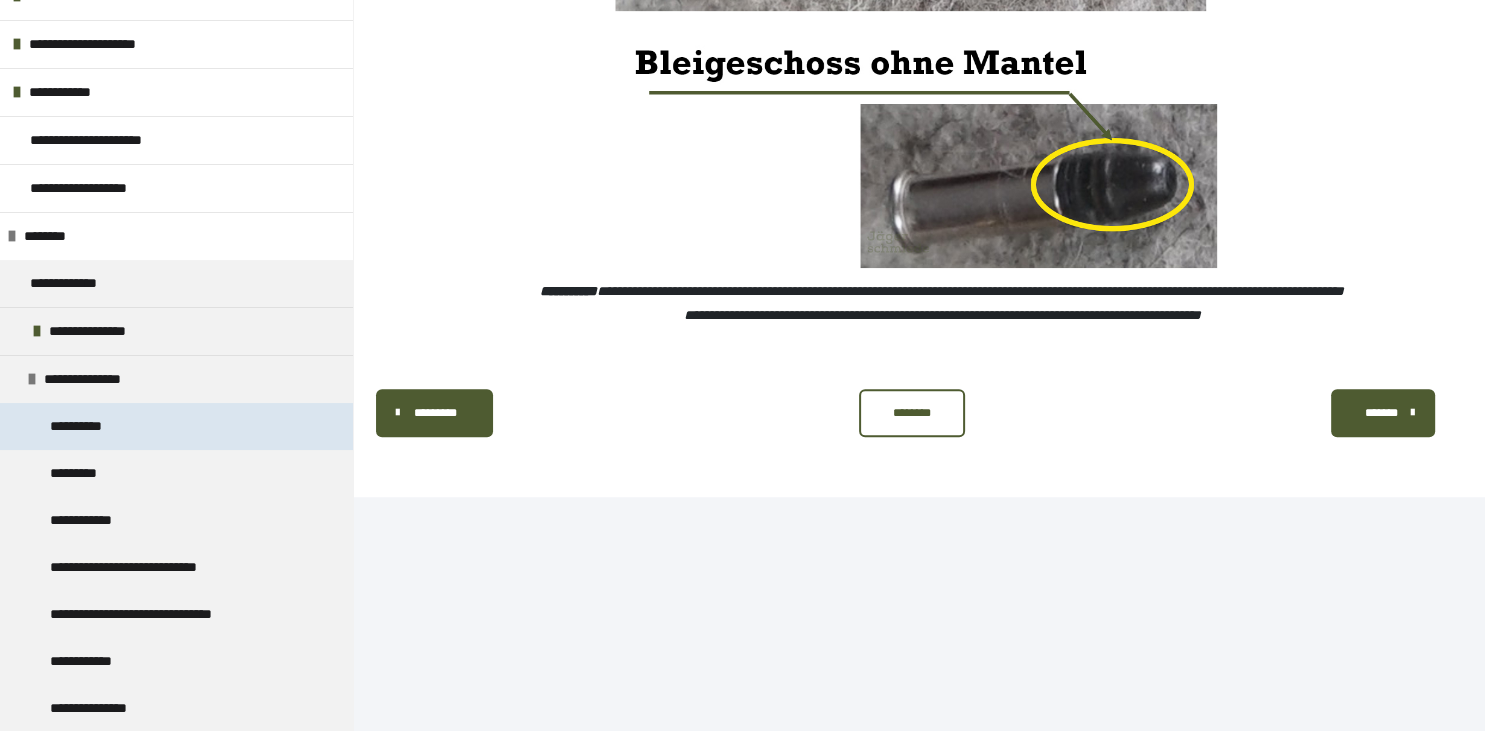 click on "**********" at bounding box center [90, 426] 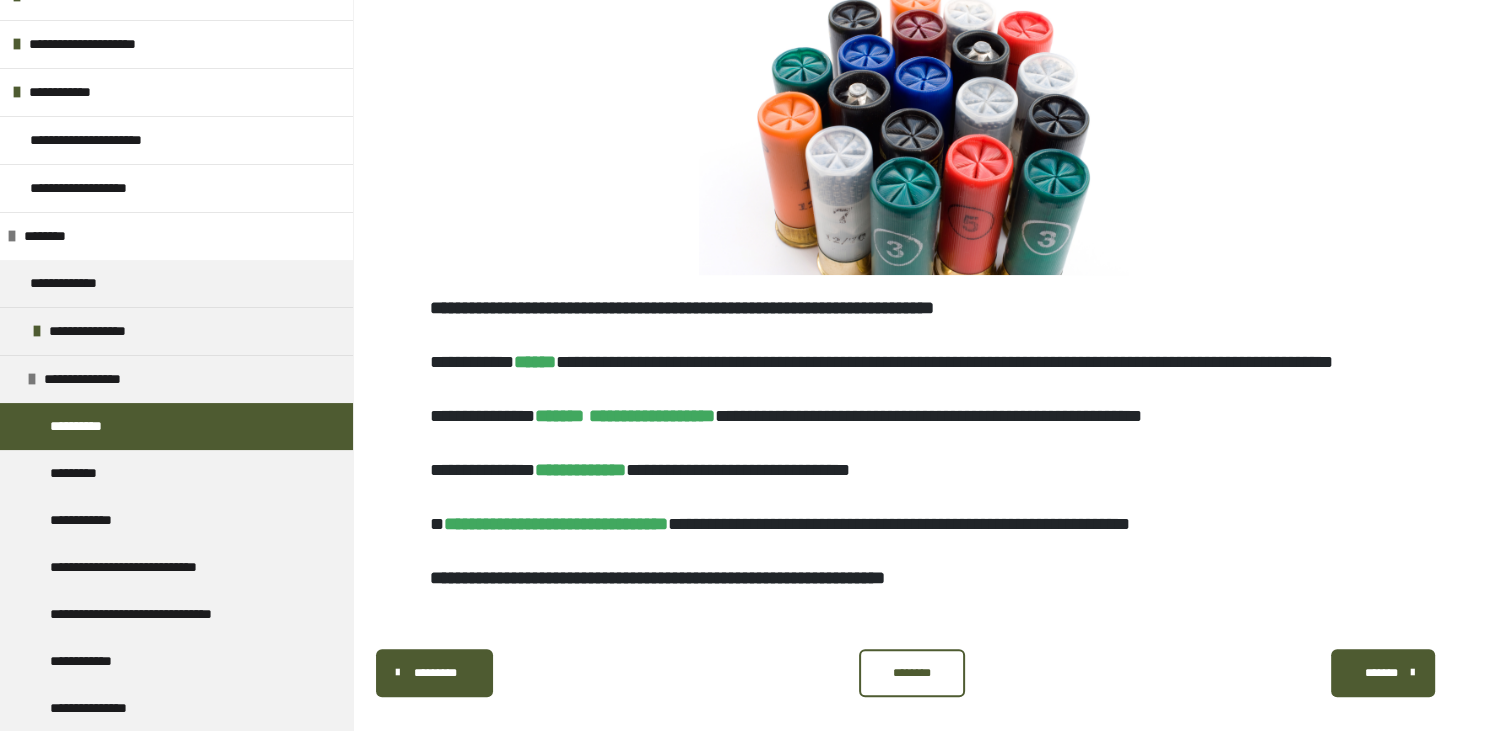 scroll, scrollTop: 930, scrollLeft: 0, axis: vertical 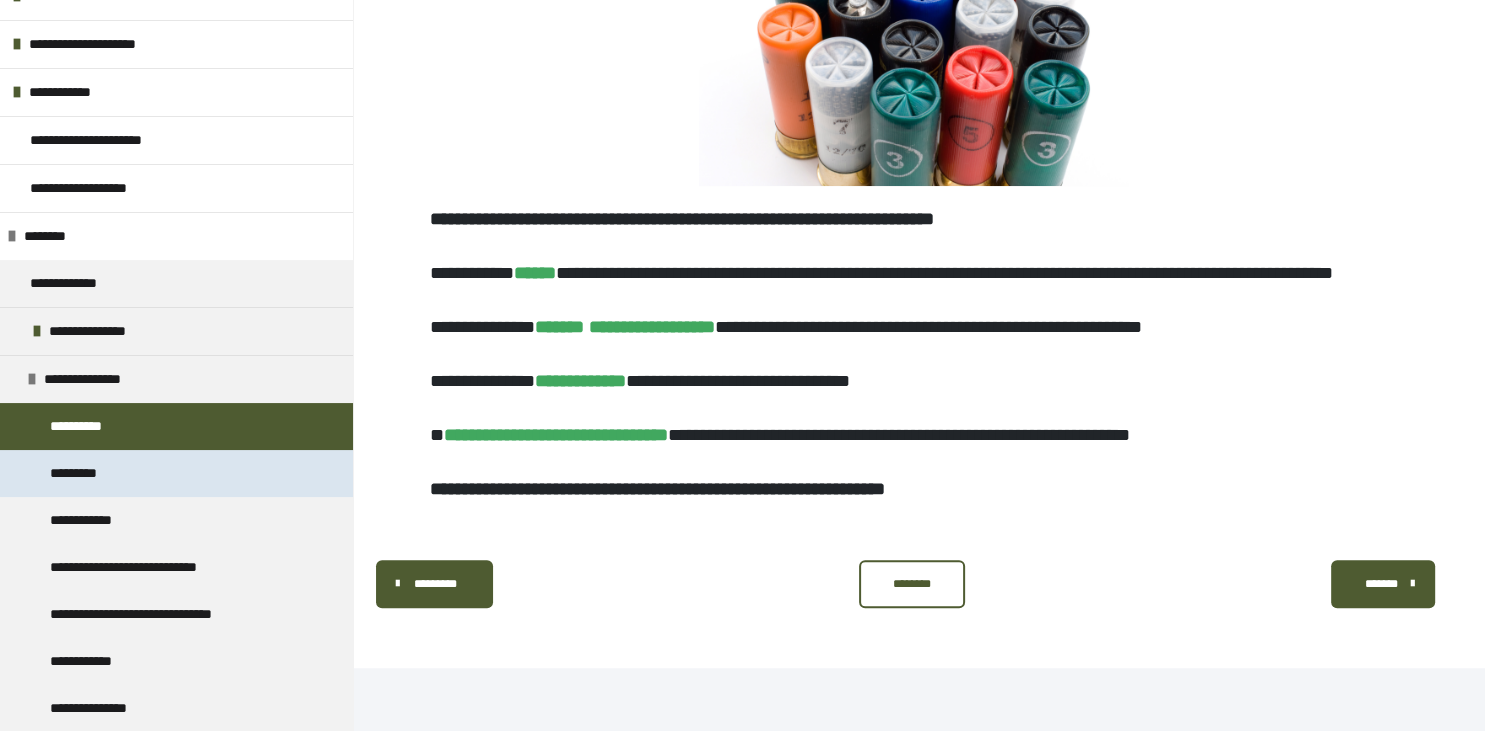 click on "*********" at bounding box center (87, 473) 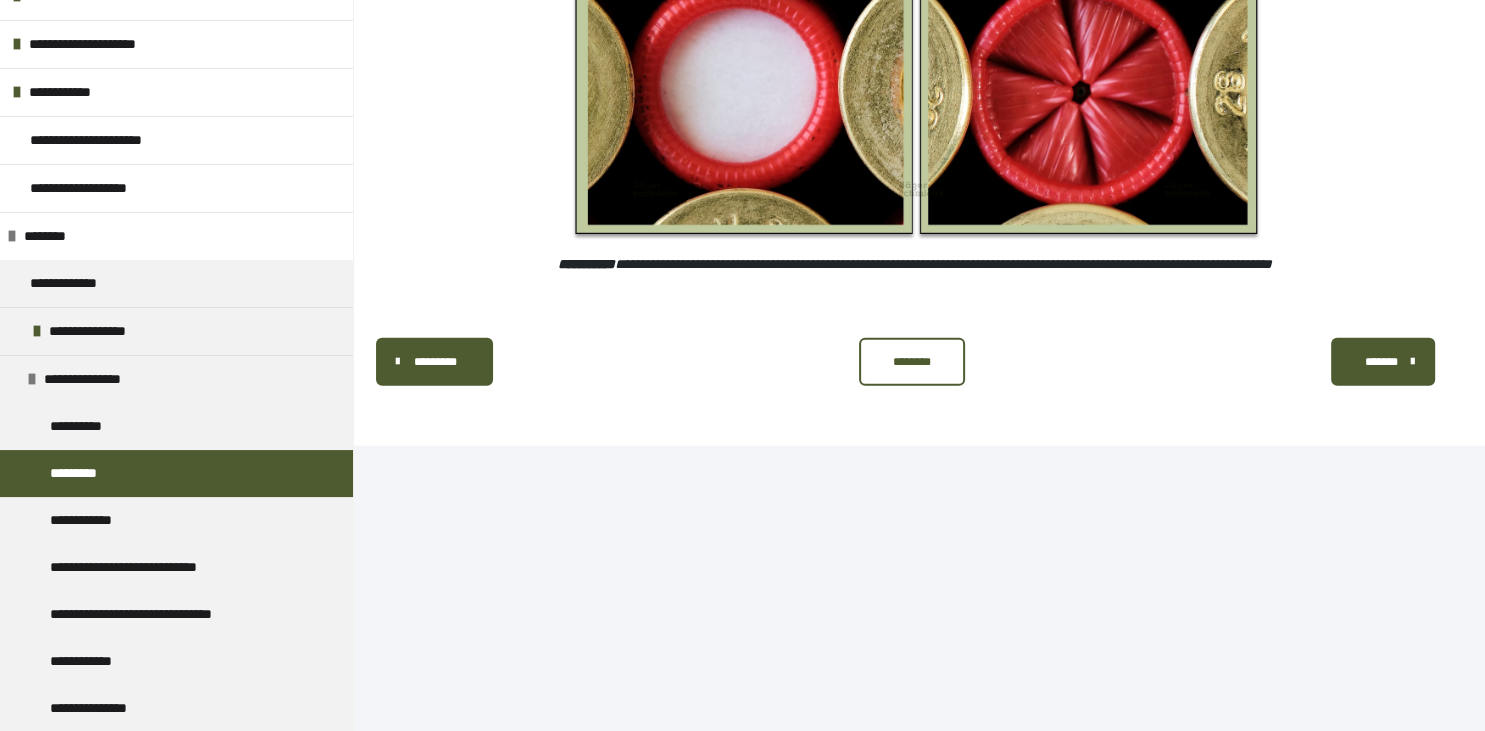 scroll, scrollTop: 5092, scrollLeft: 0, axis: vertical 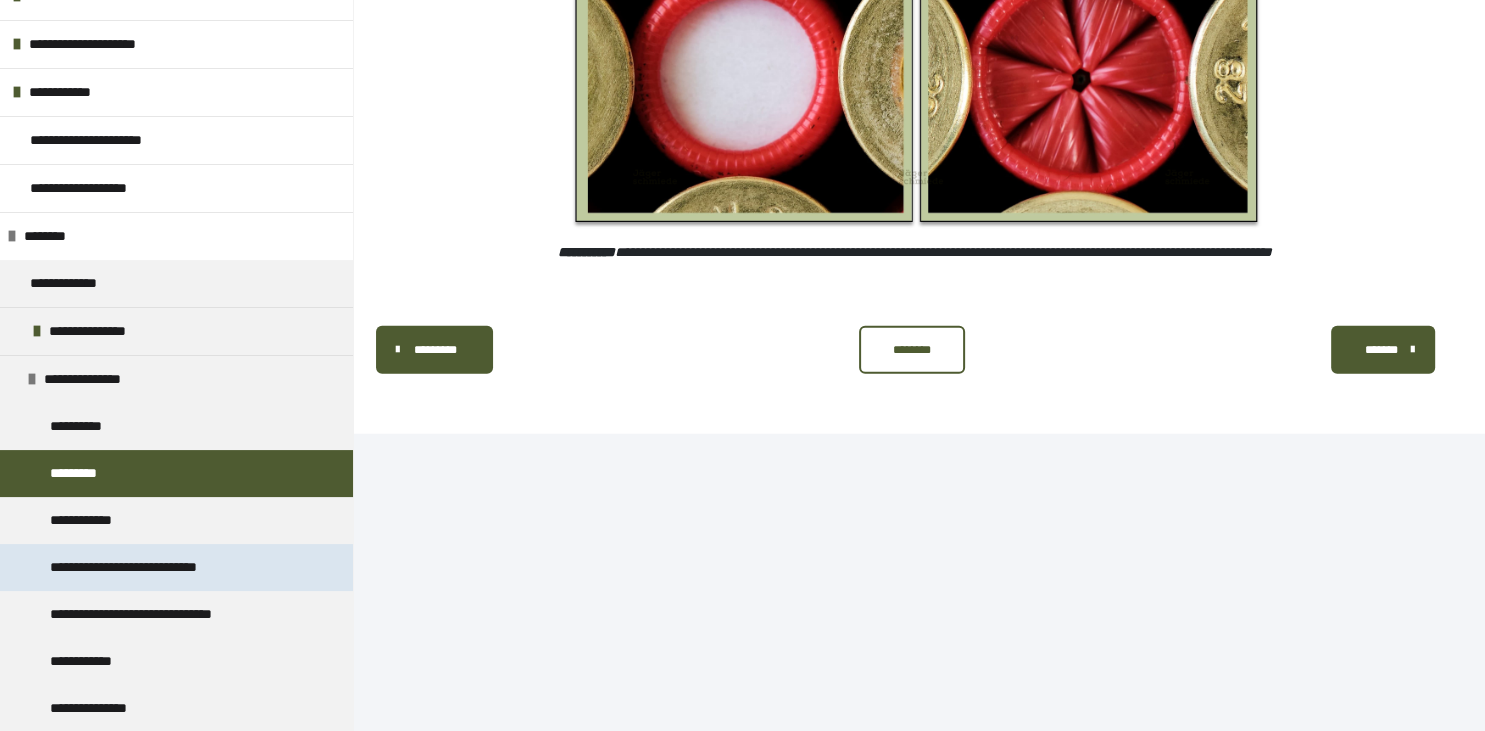 click on "**********" at bounding box center (161, 567) 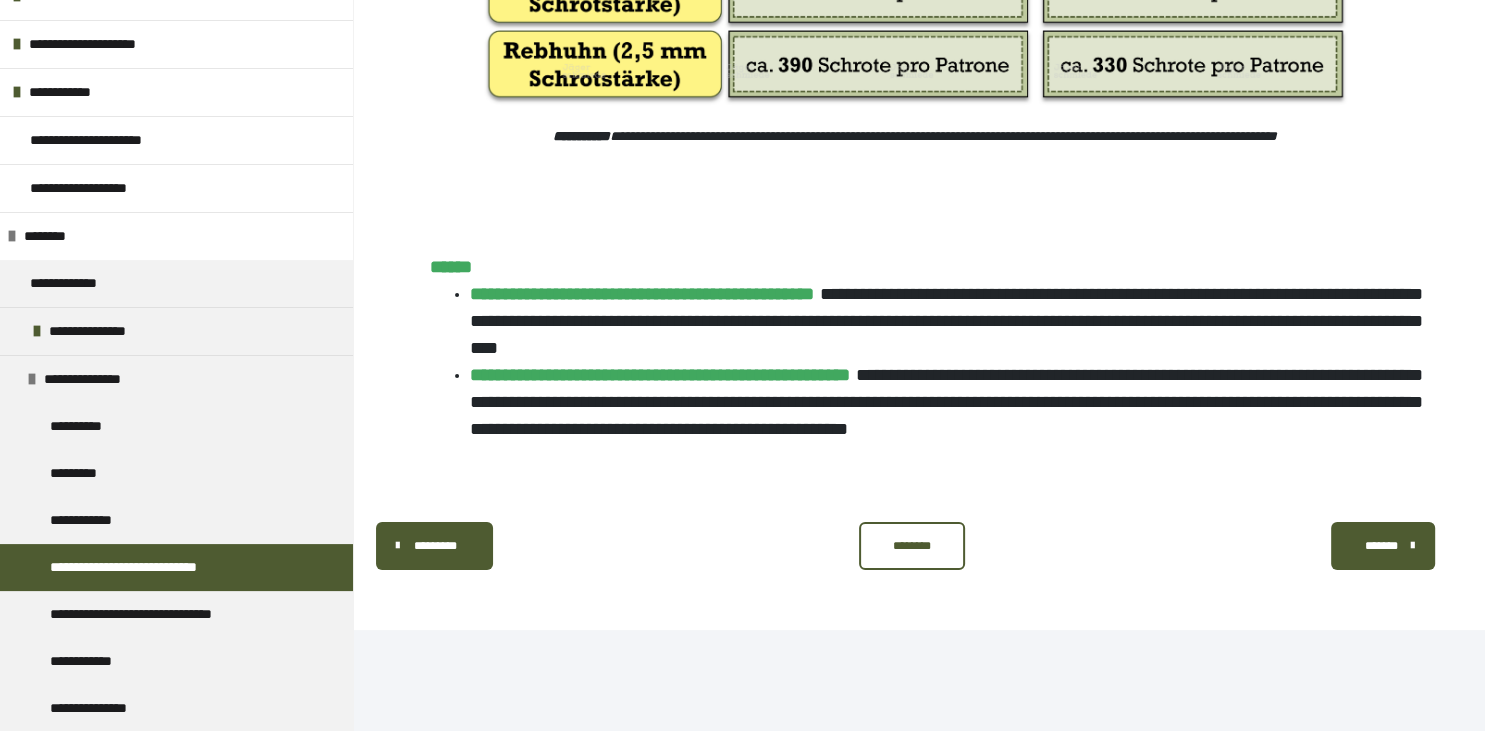 scroll, scrollTop: 7313, scrollLeft: 0, axis: vertical 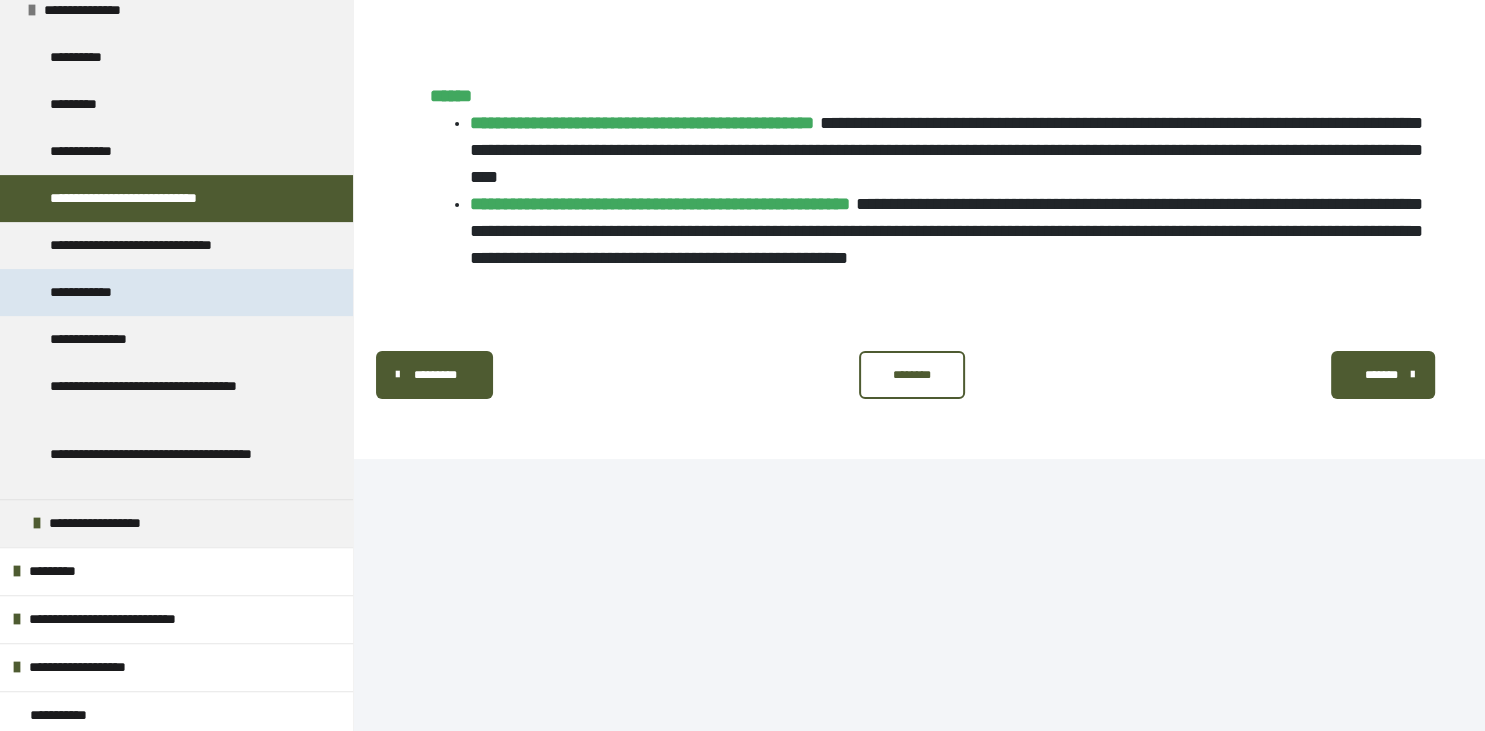 click on "**********" at bounding box center [98, 292] 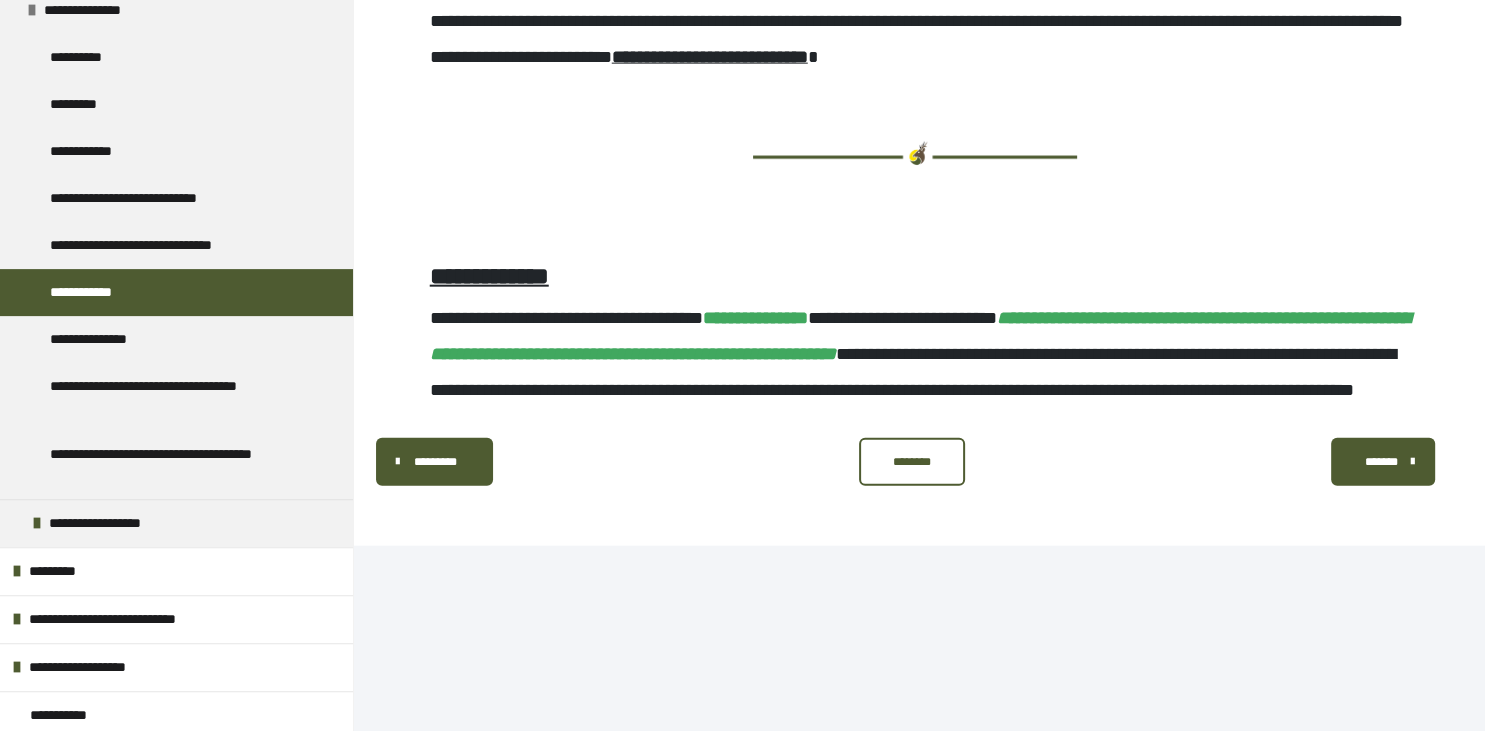 scroll, scrollTop: 4737, scrollLeft: 0, axis: vertical 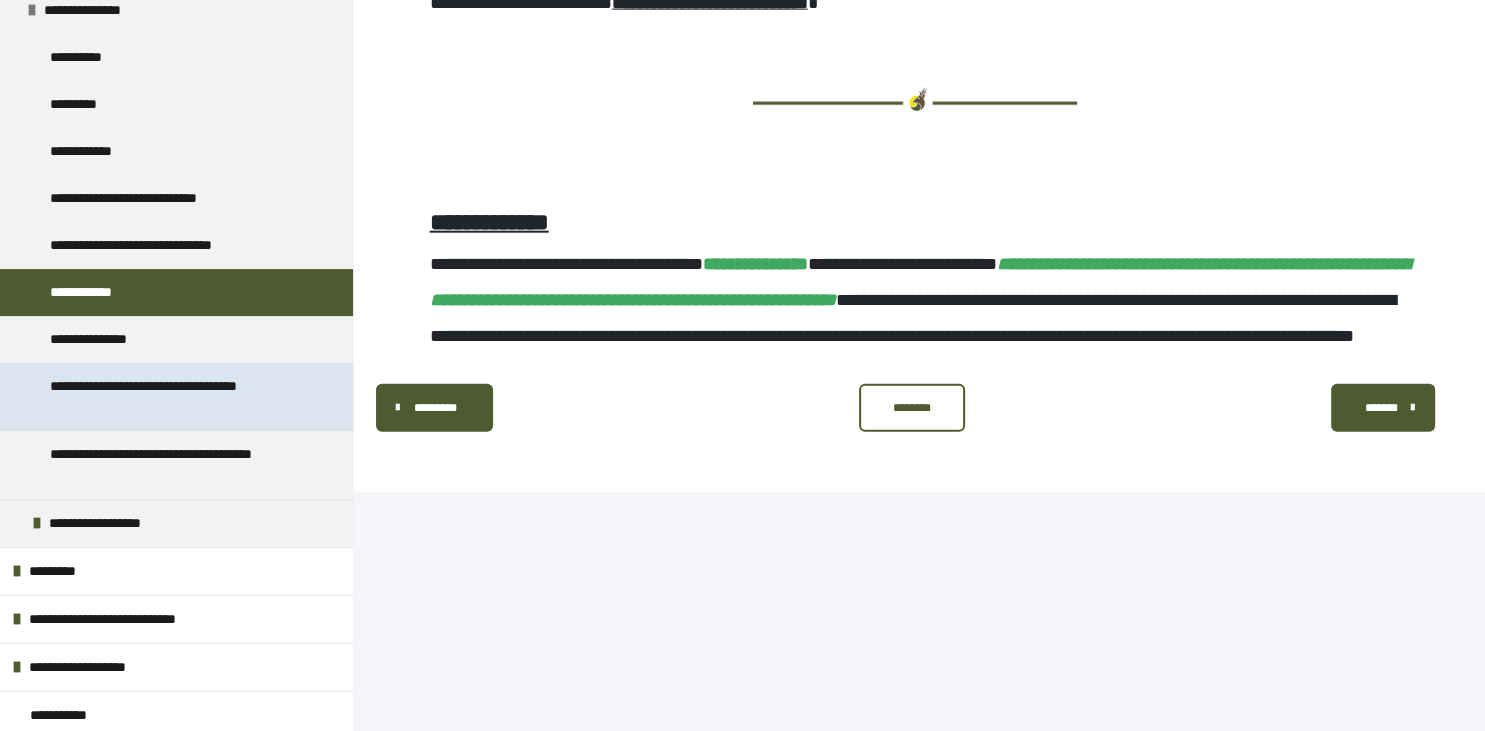click on "**********" at bounding box center [178, 397] 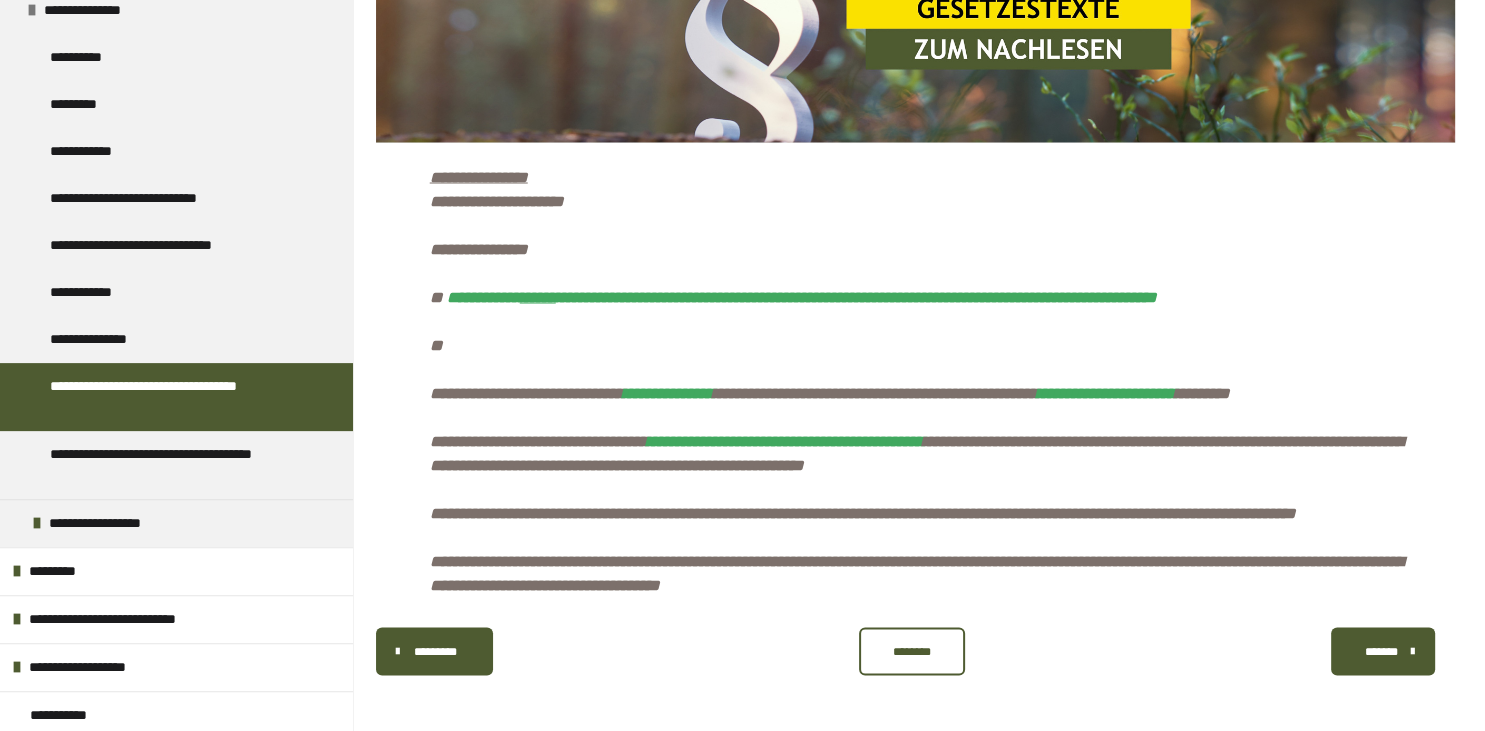 scroll, scrollTop: 3758, scrollLeft: 0, axis: vertical 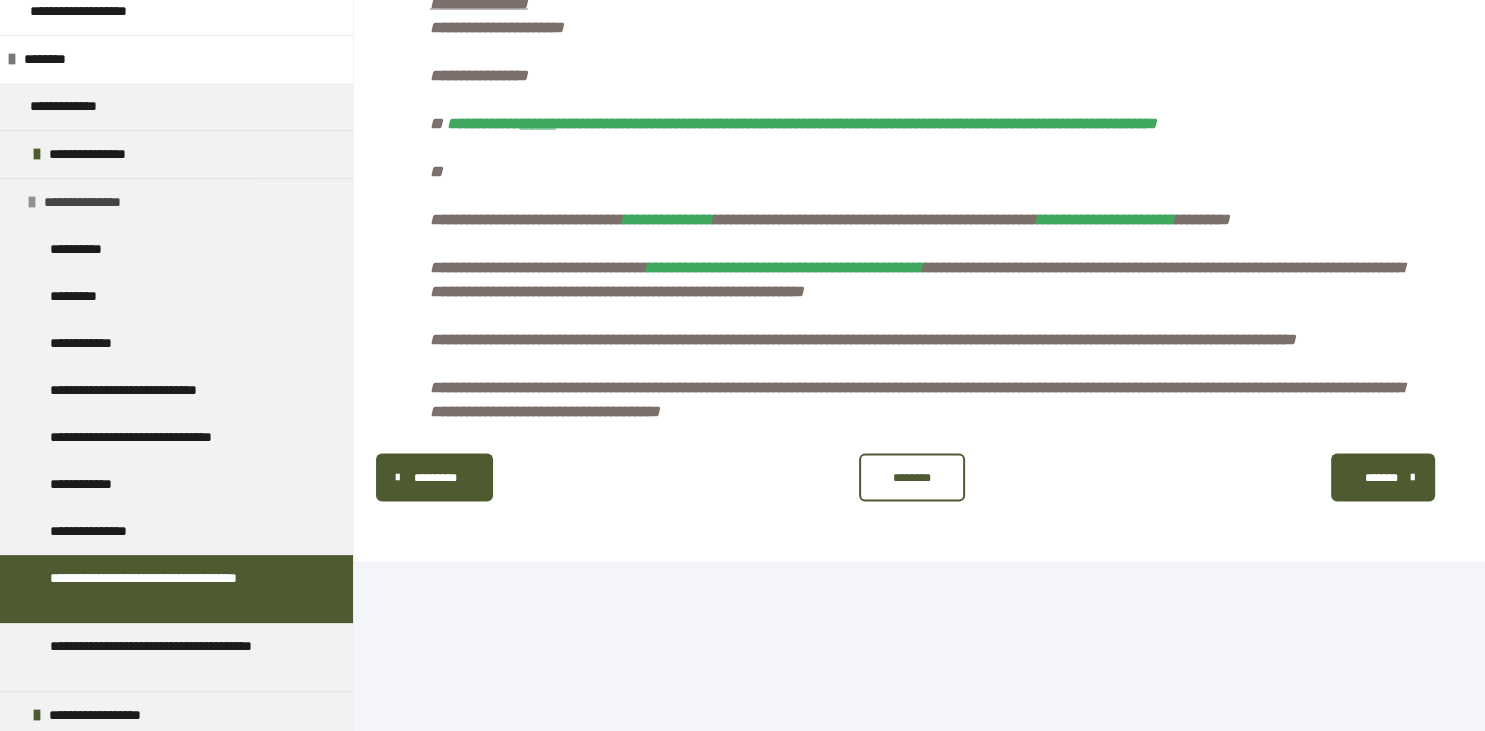 click at bounding box center (32, 202) 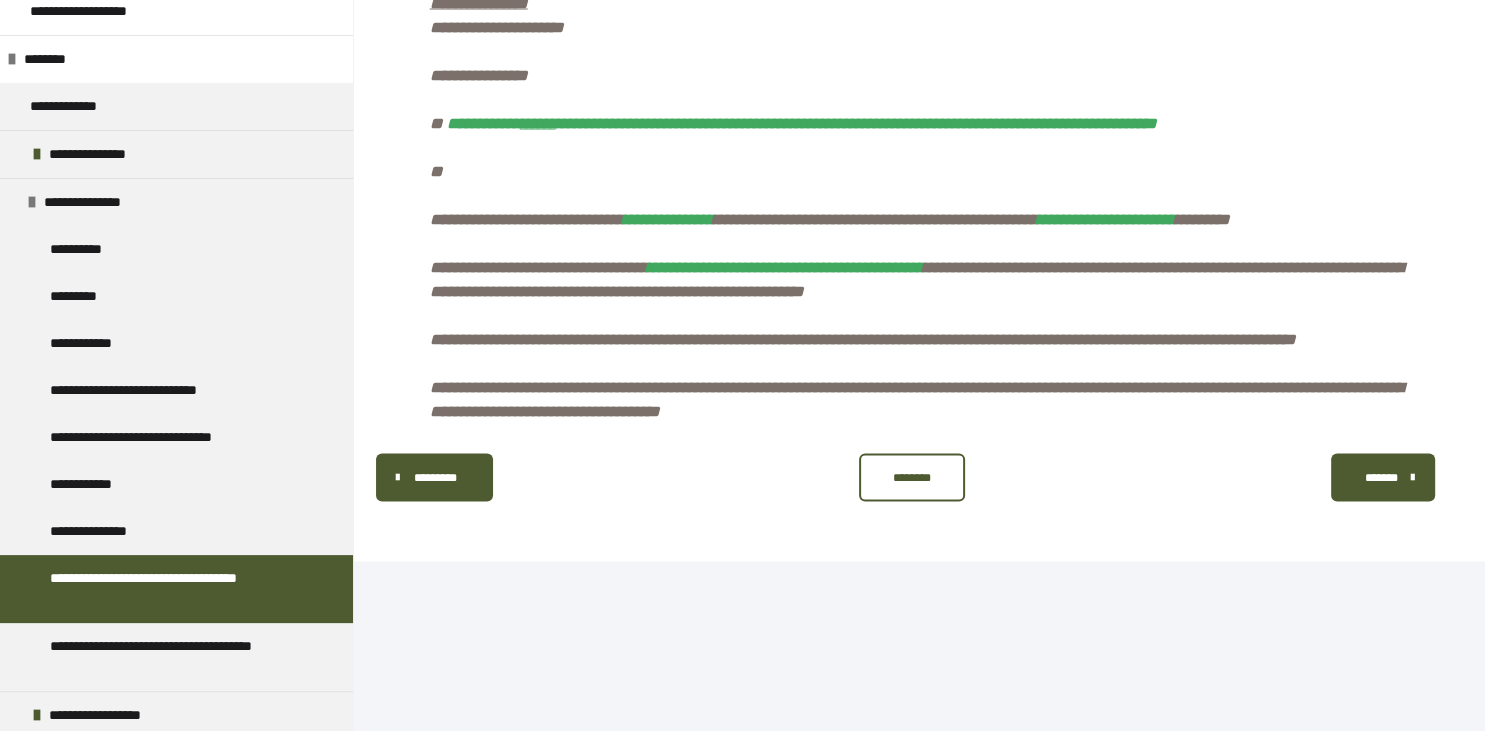 scroll, scrollTop: 85, scrollLeft: 0, axis: vertical 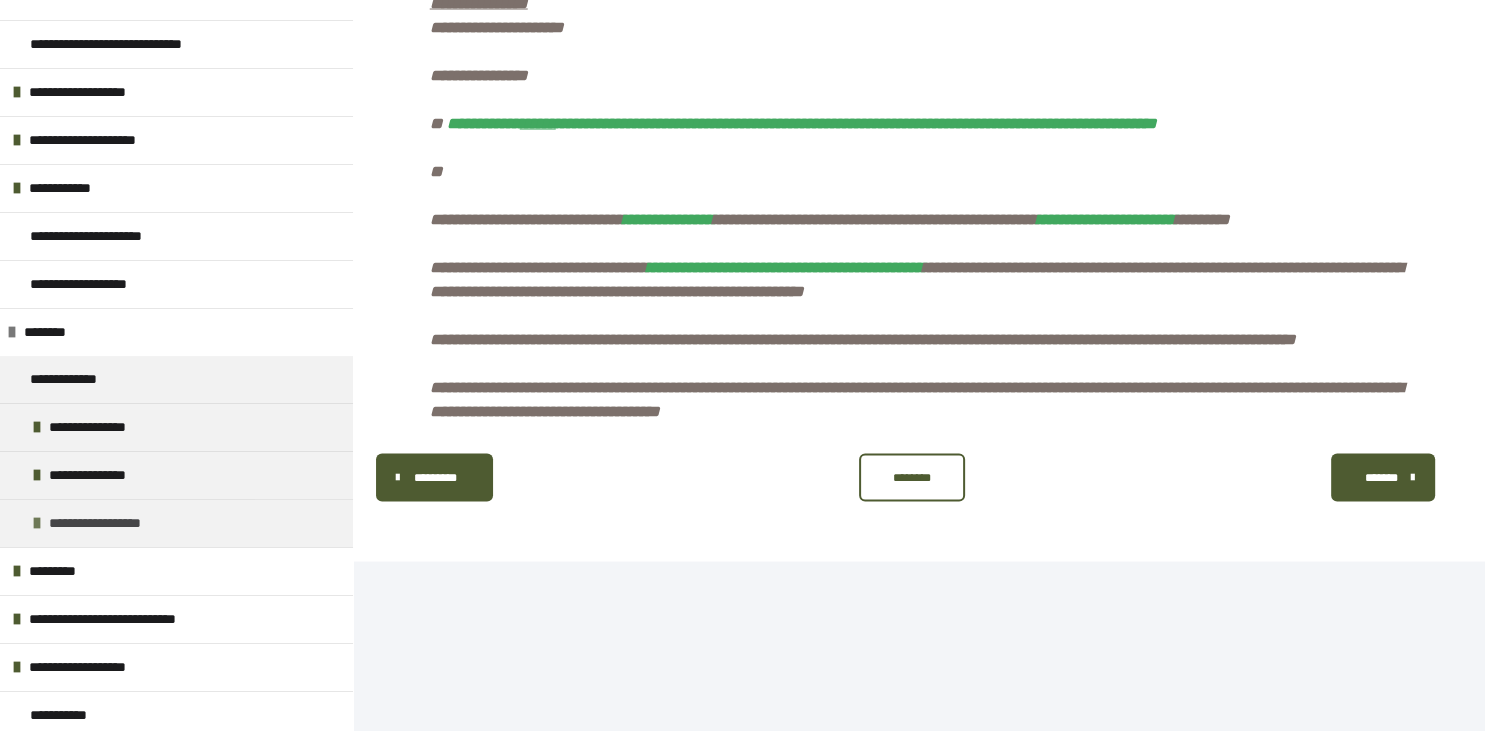click on "**********" at bounding box center (176, 523) 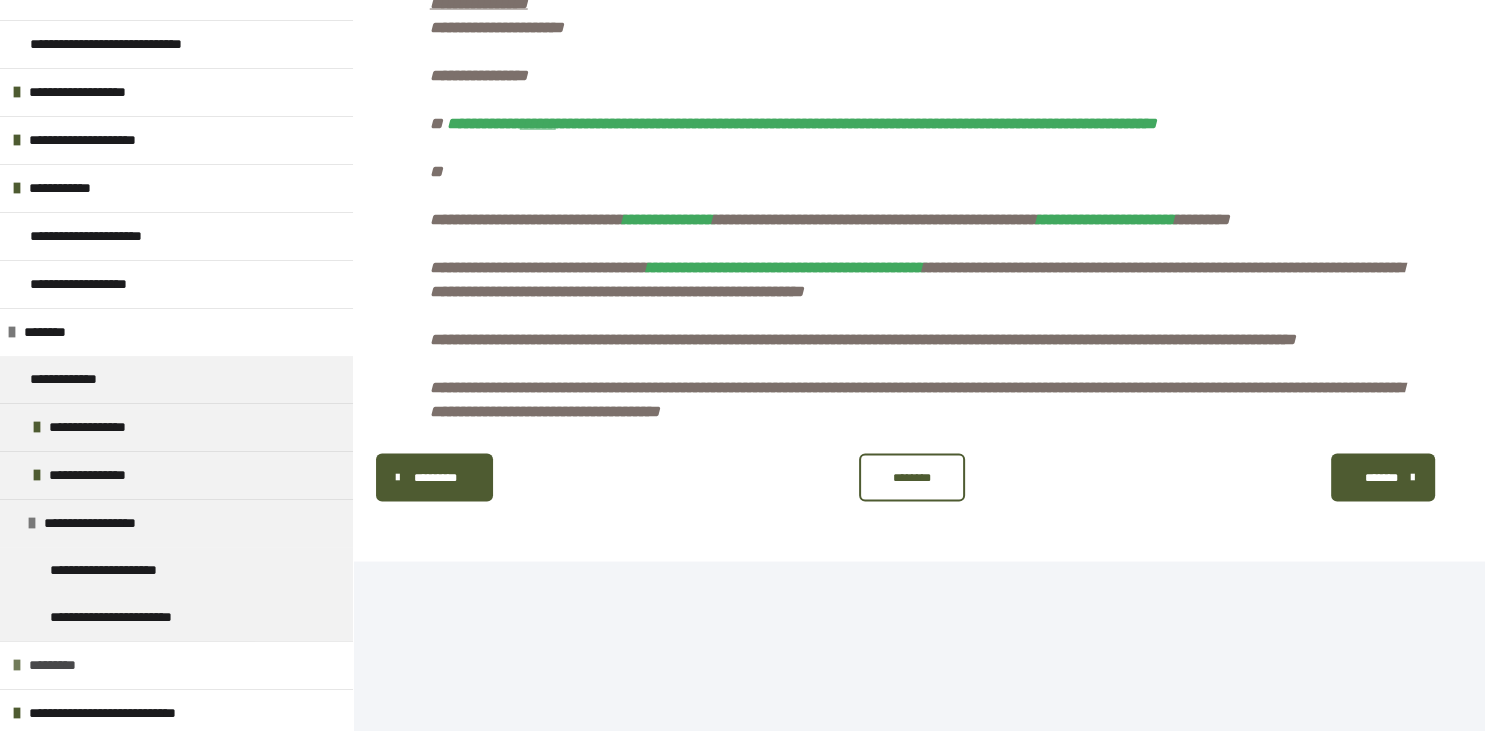 scroll, scrollTop: 178, scrollLeft: 0, axis: vertical 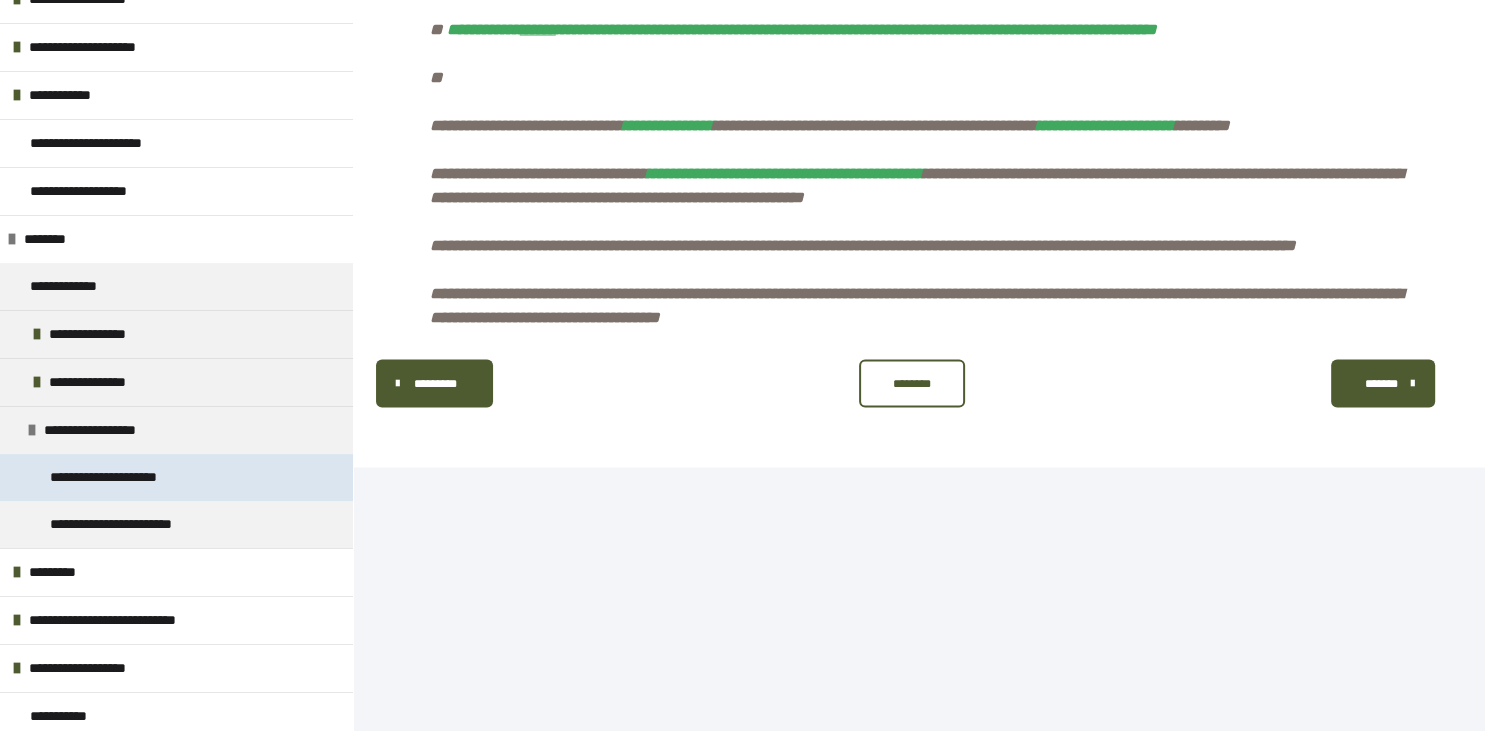 click on "**********" at bounding box center [133, 477] 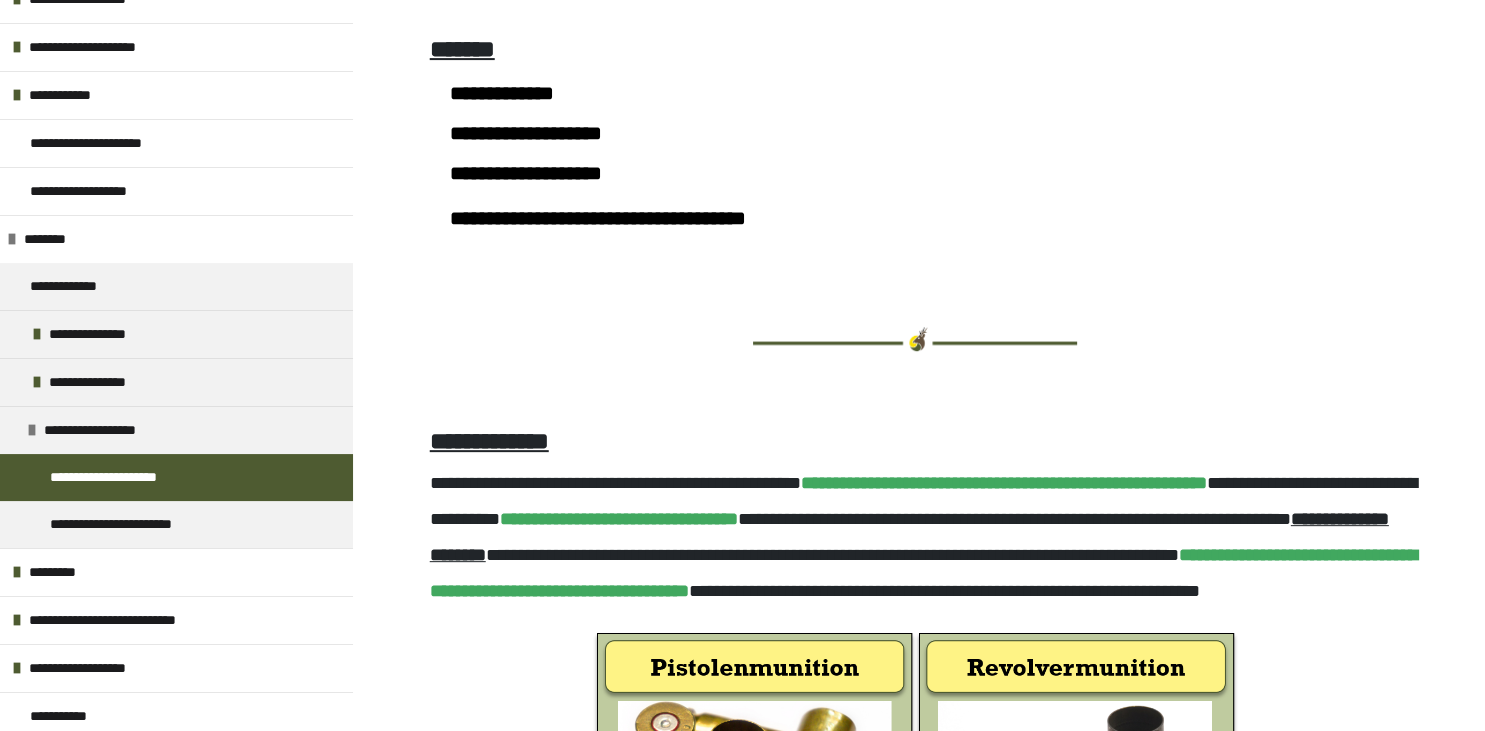 scroll, scrollTop: 590, scrollLeft: 0, axis: vertical 